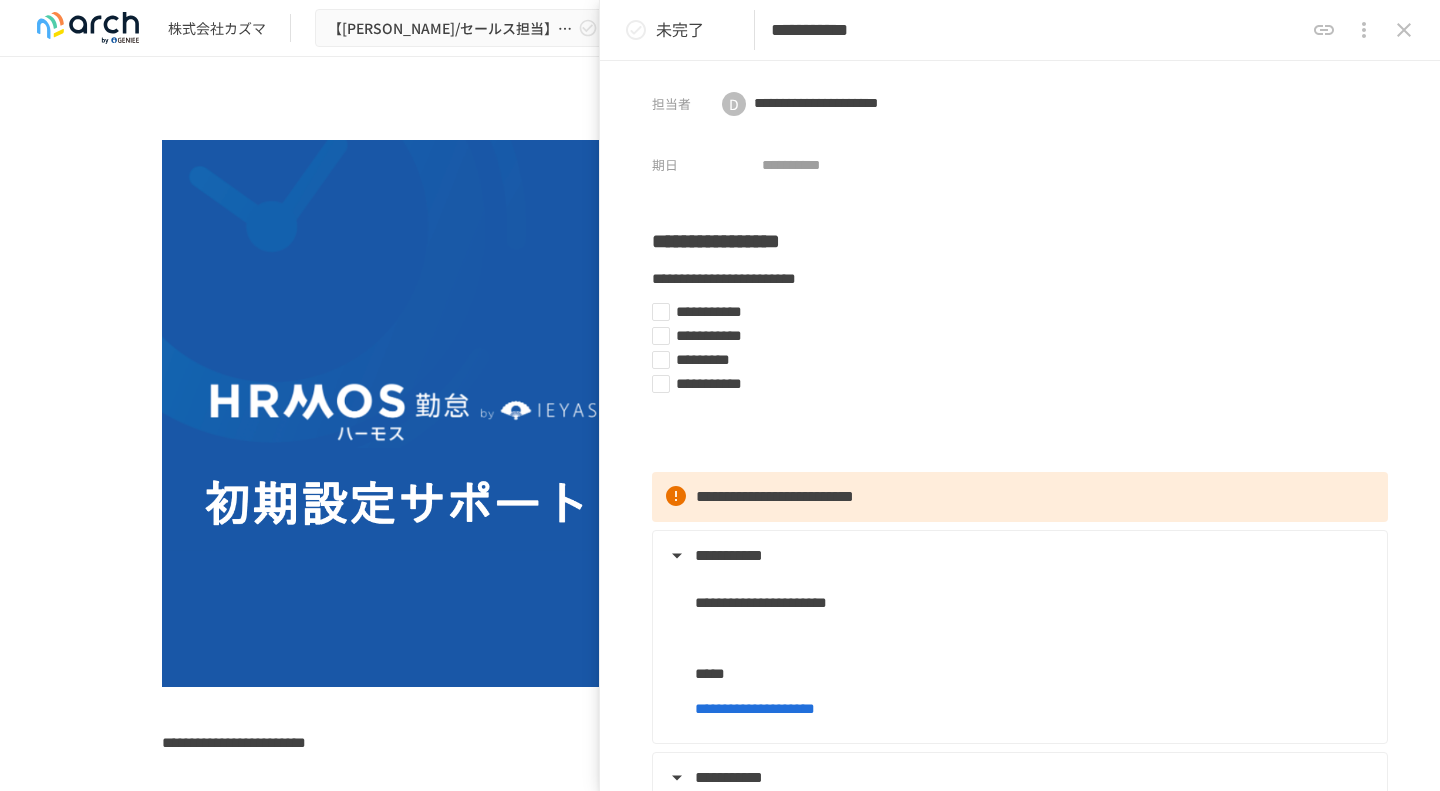 scroll, scrollTop: 0, scrollLeft: 0, axis: both 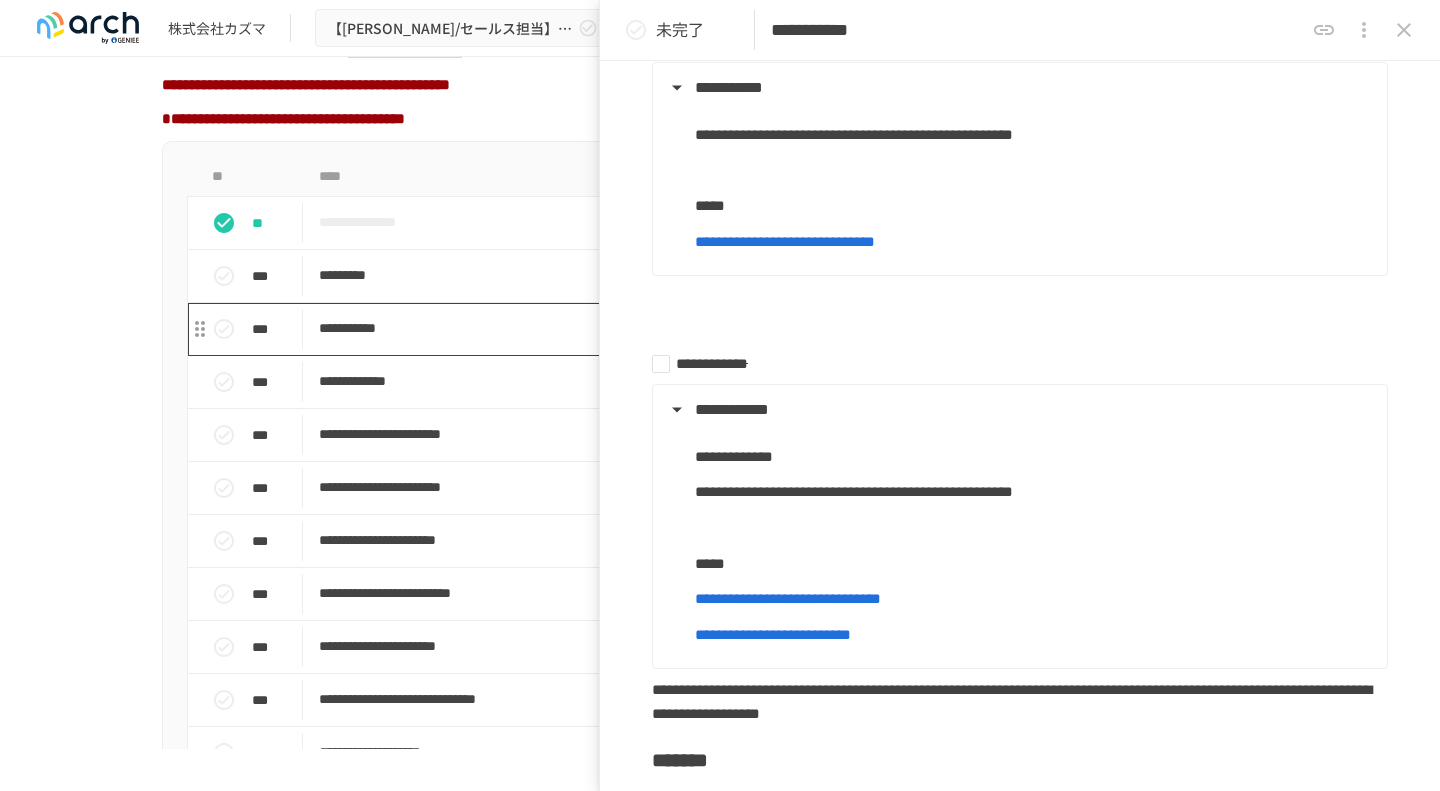 click on "**********" at bounding box center [678, 328] 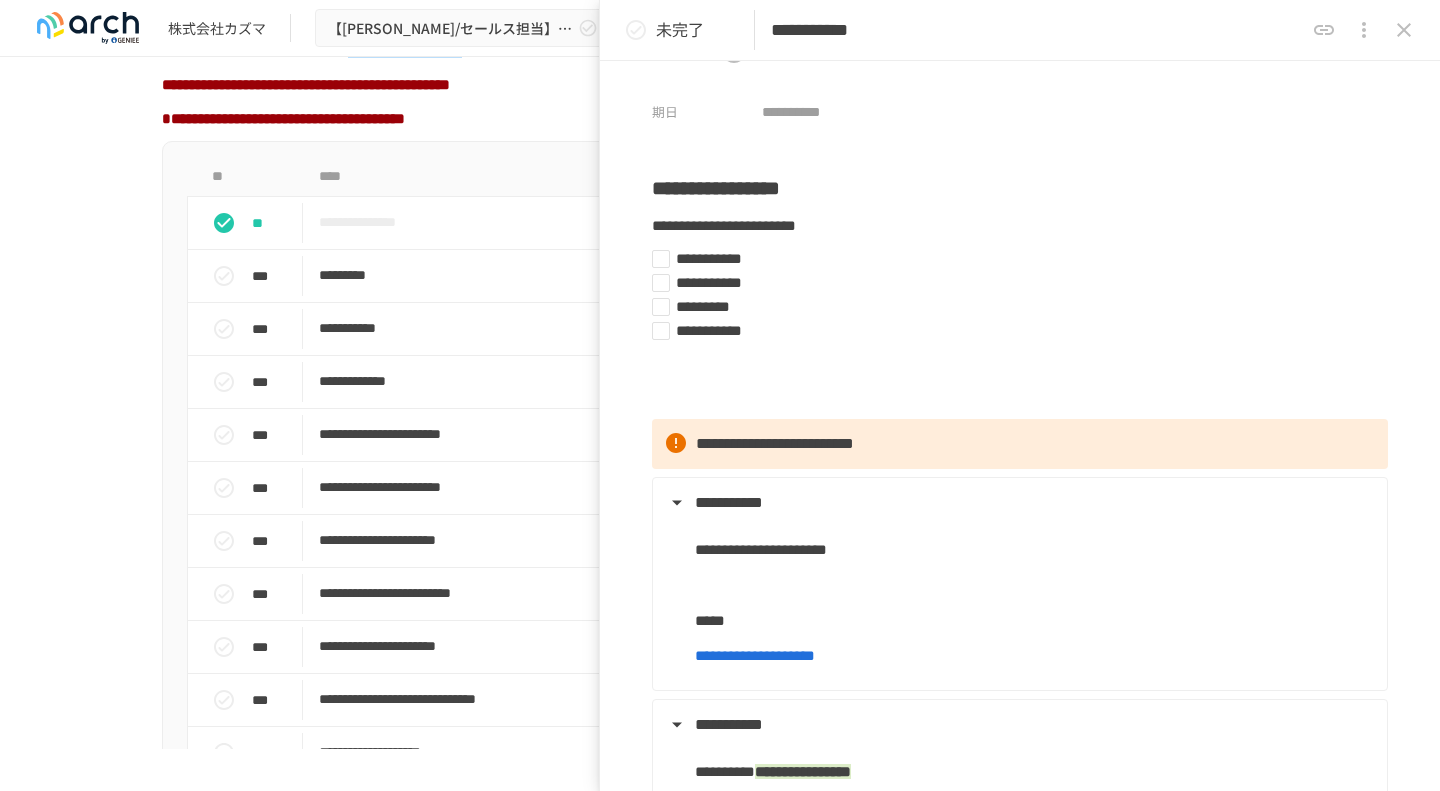 scroll, scrollTop: 0, scrollLeft: 0, axis: both 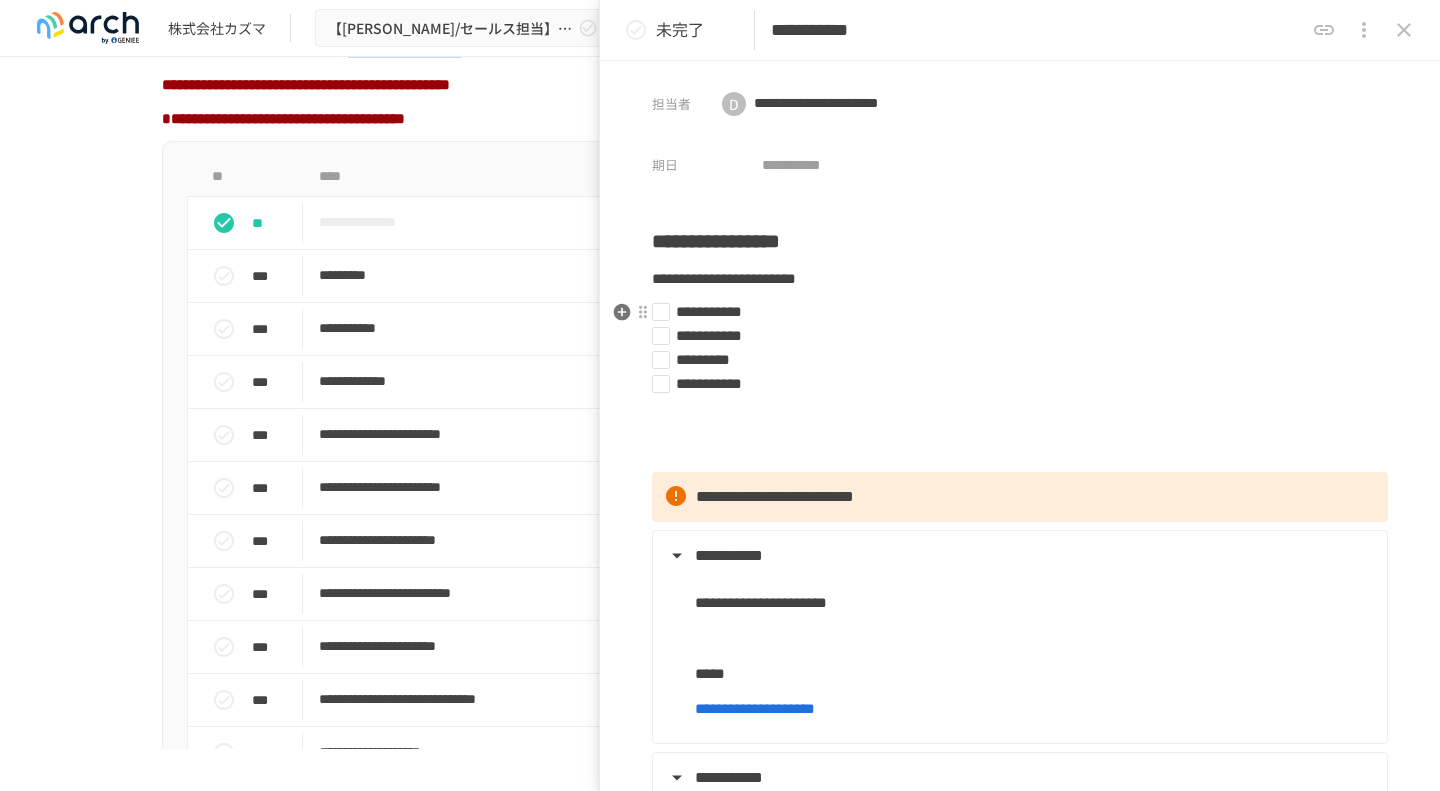 click on "**********" at bounding box center (1012, 312) 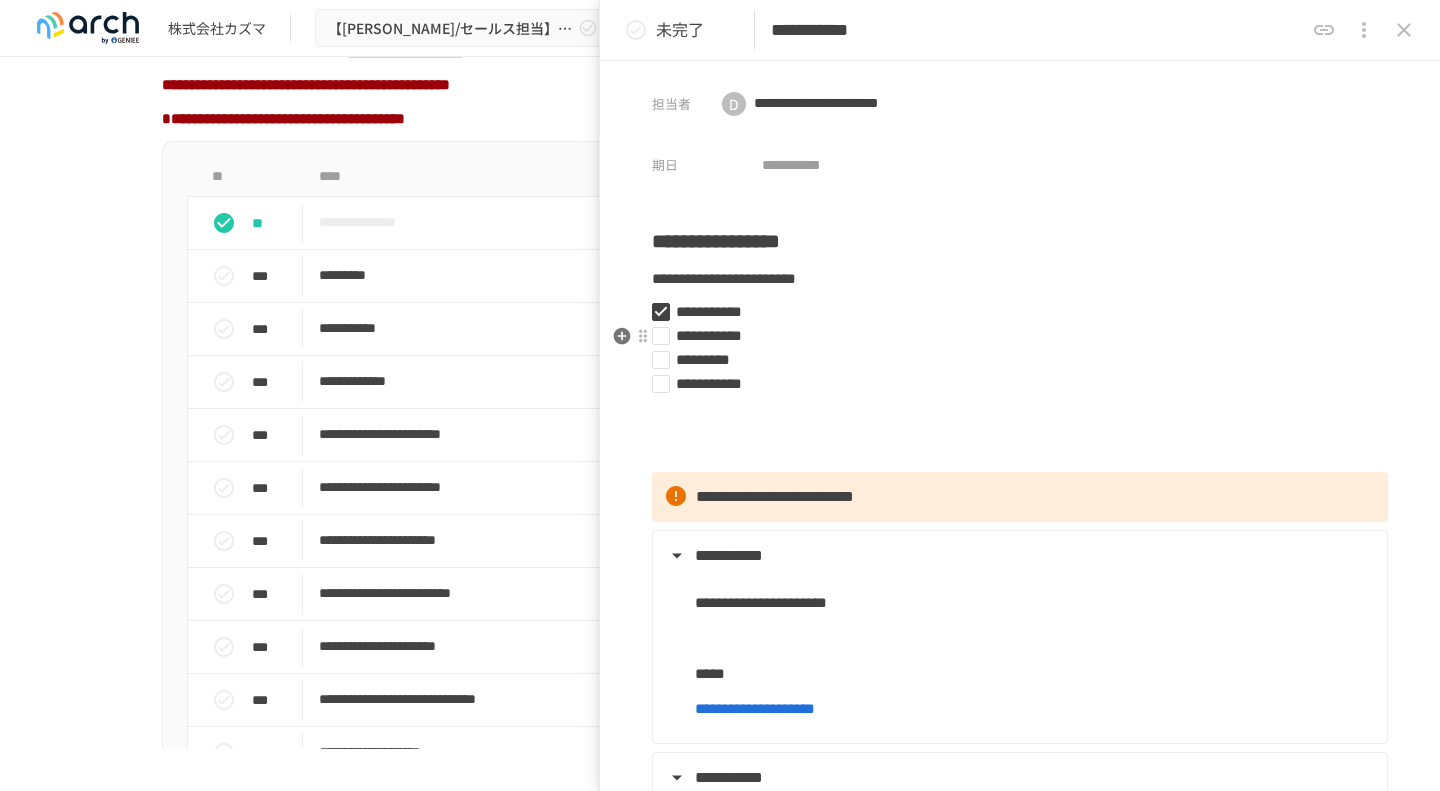 click on "**********" at bounding box center (1012, 336) 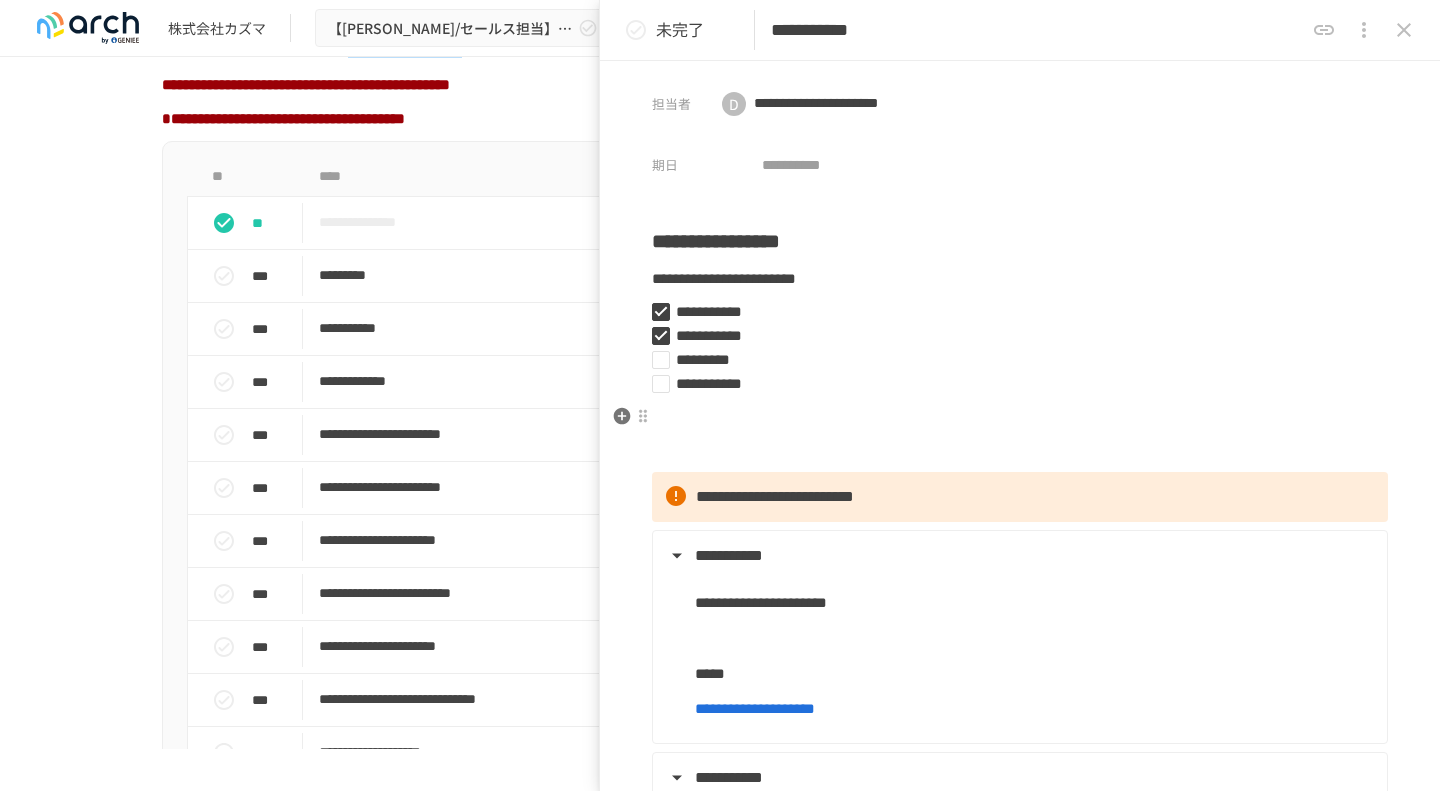 scroll, scrollTop: 0, scrollLeft: 0, axis: both 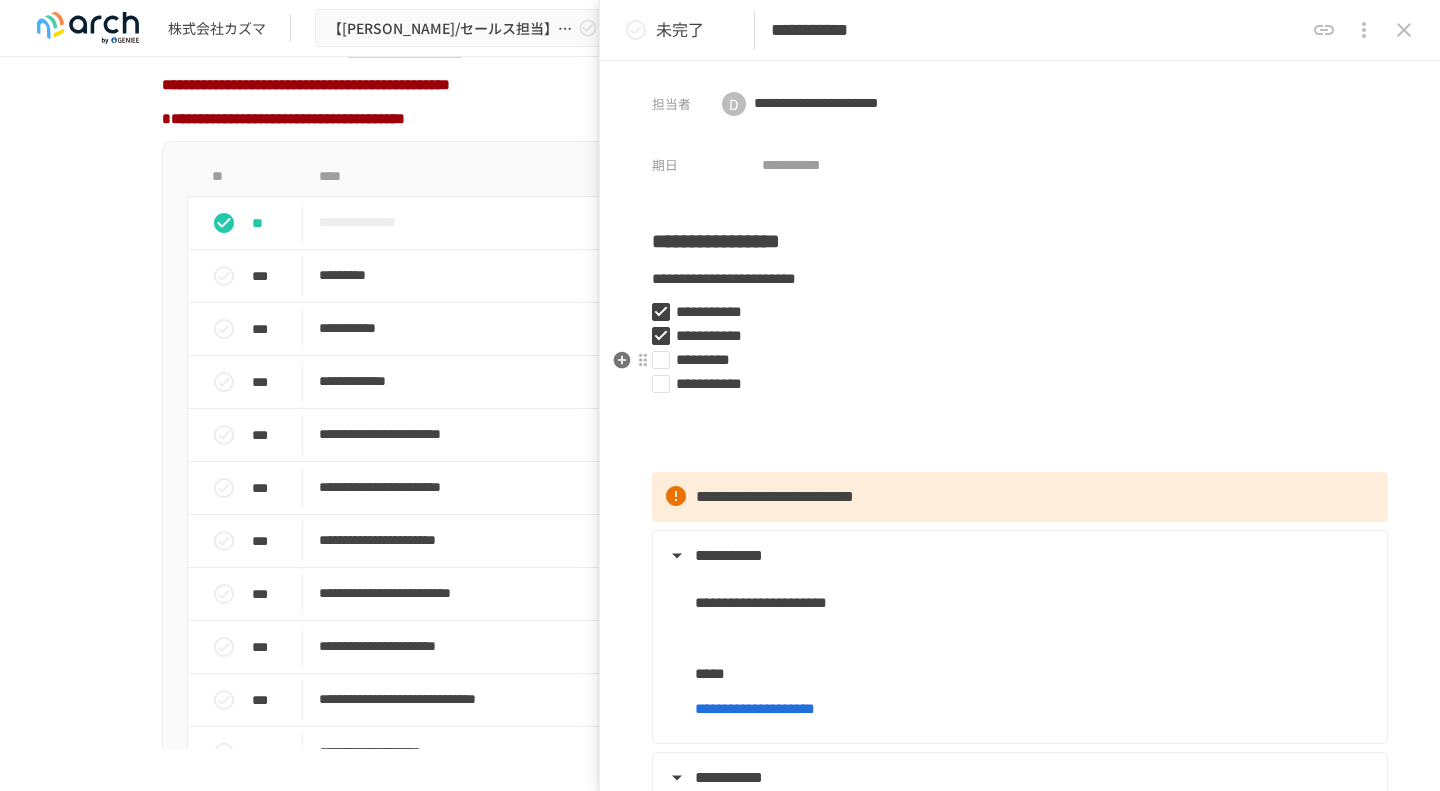 click on "*********" at bounding box center [1012, 360] 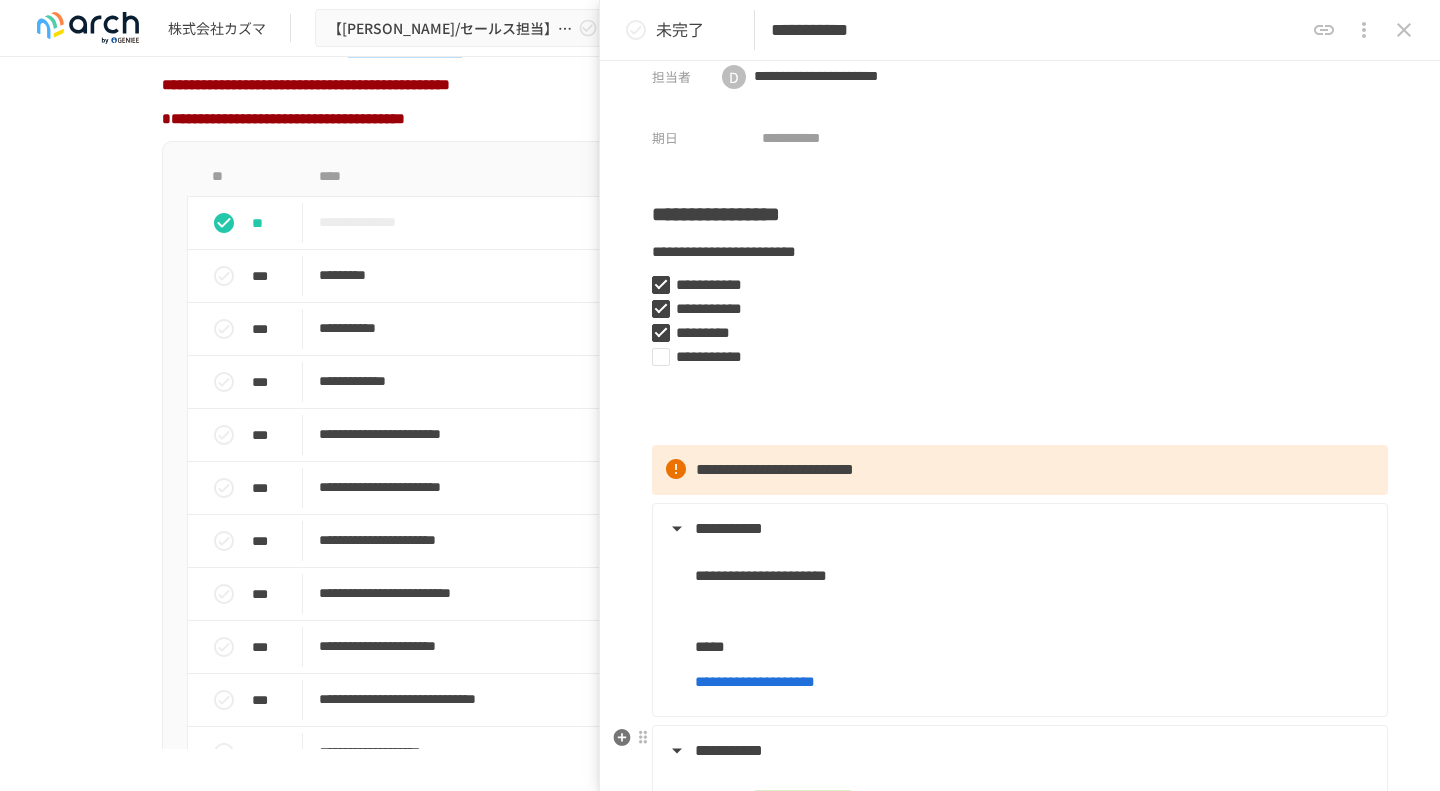 scroll, scrollTop: 0, scrollLeft: 0, axis: both 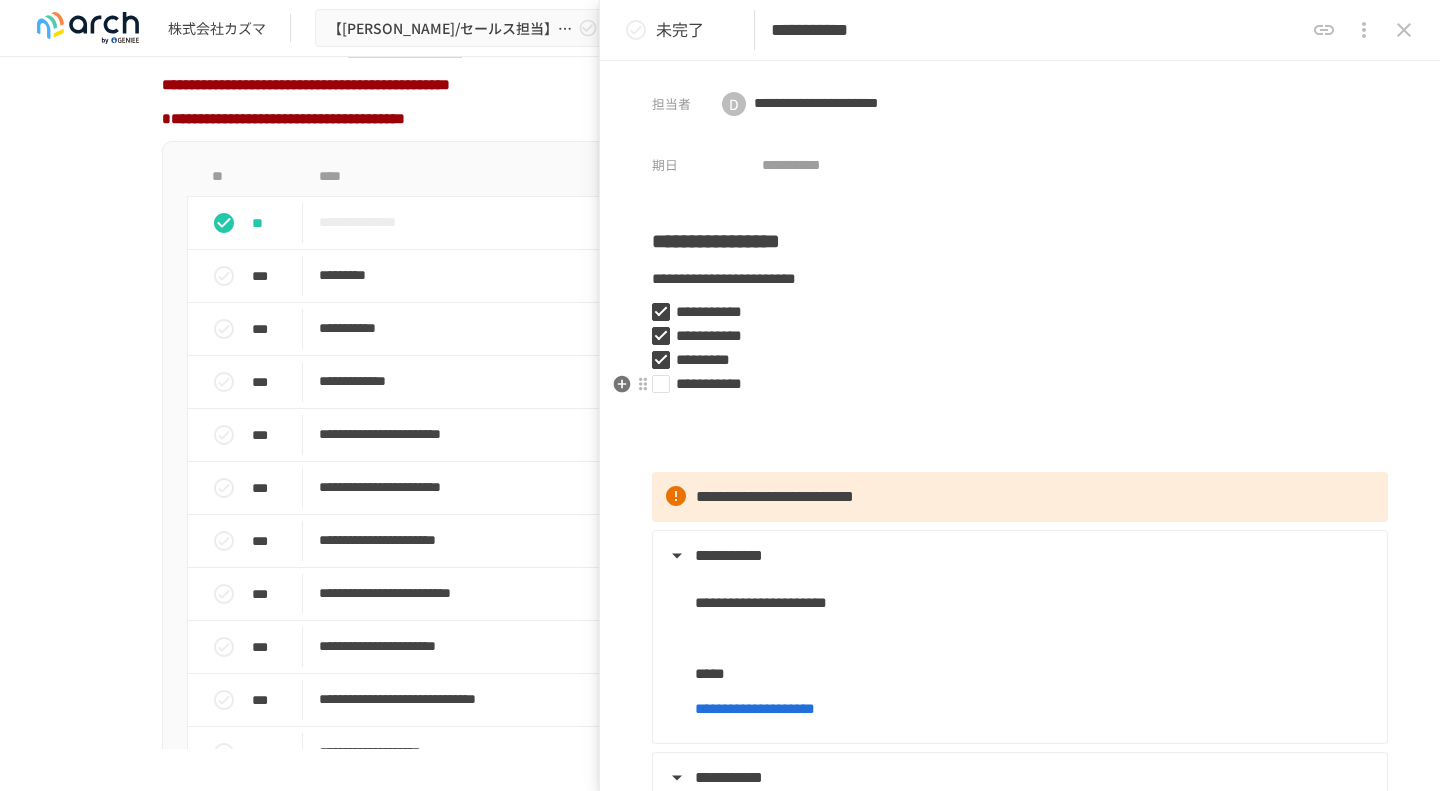 click on "**********" at bounding box center (1012, 384) 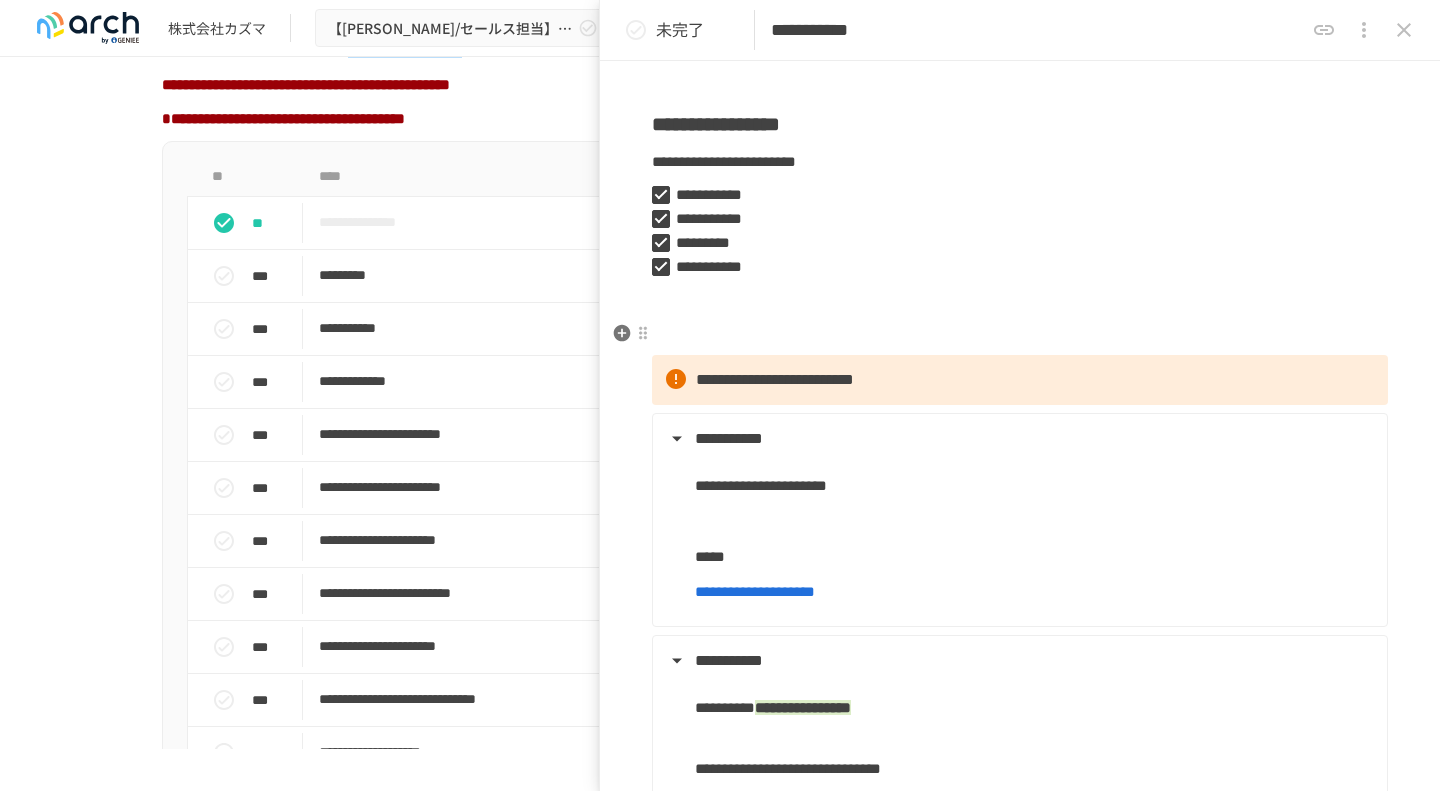 scroll, scrollTop: 0, scrollLeft: 0, axis: both 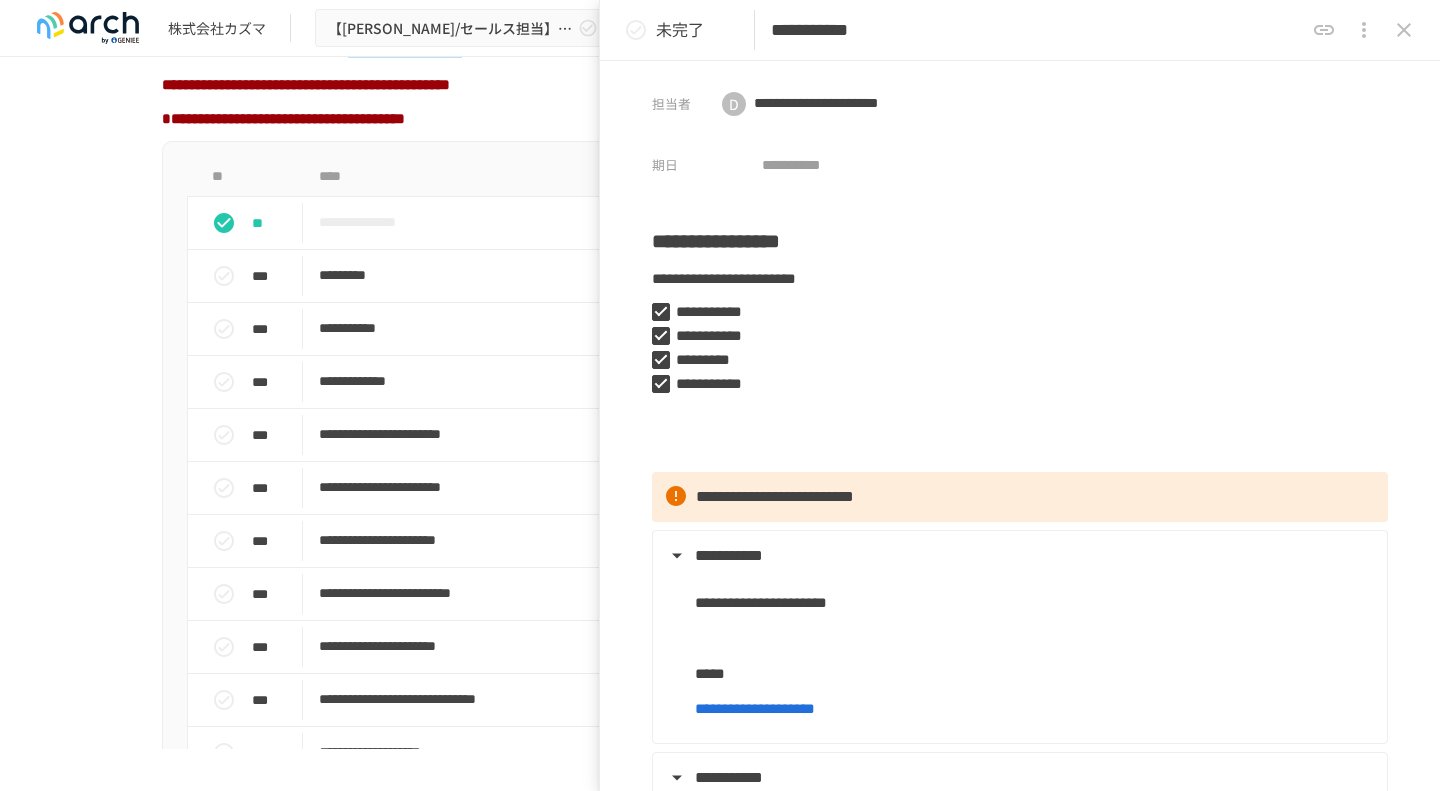 click on "****" at bounding box center [678, 177] 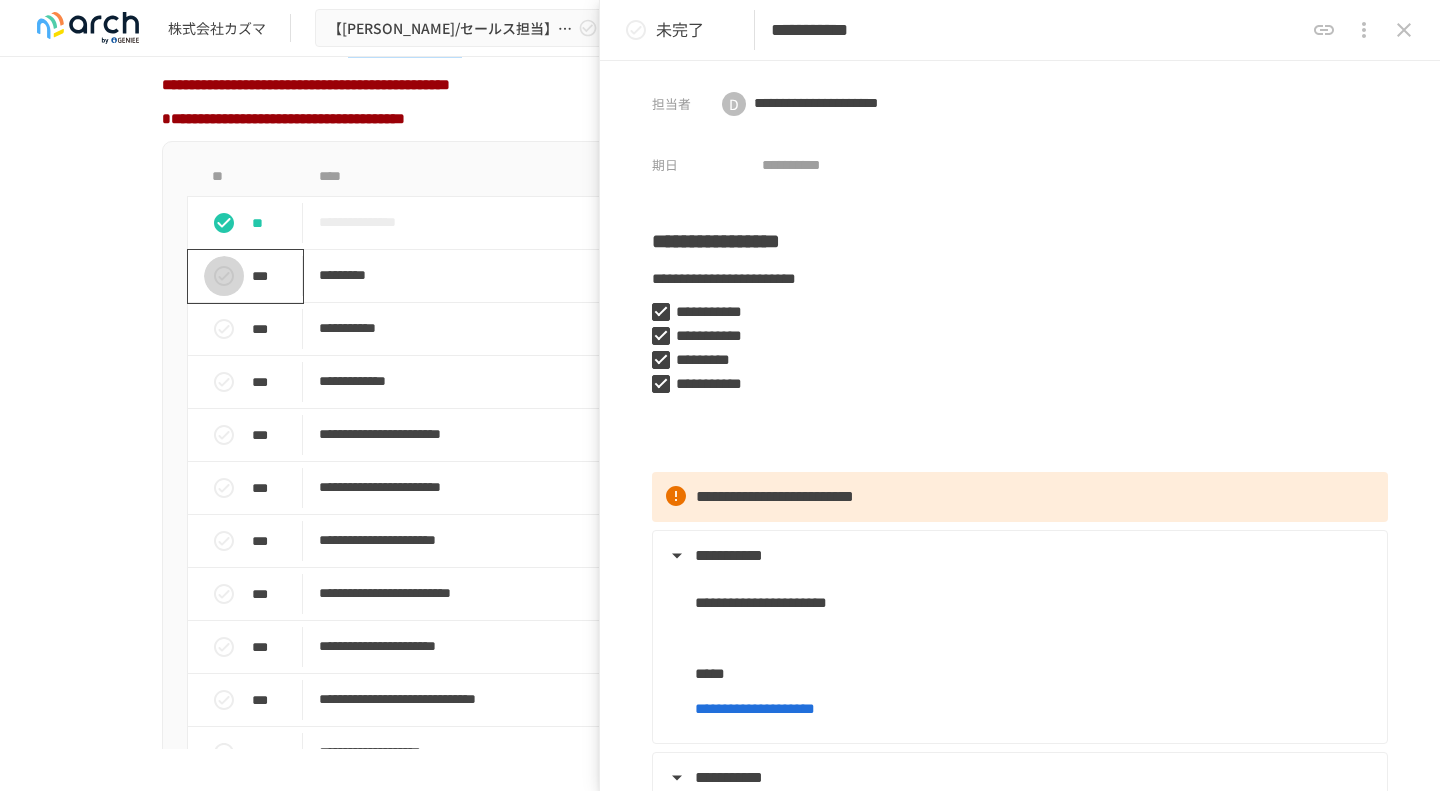click 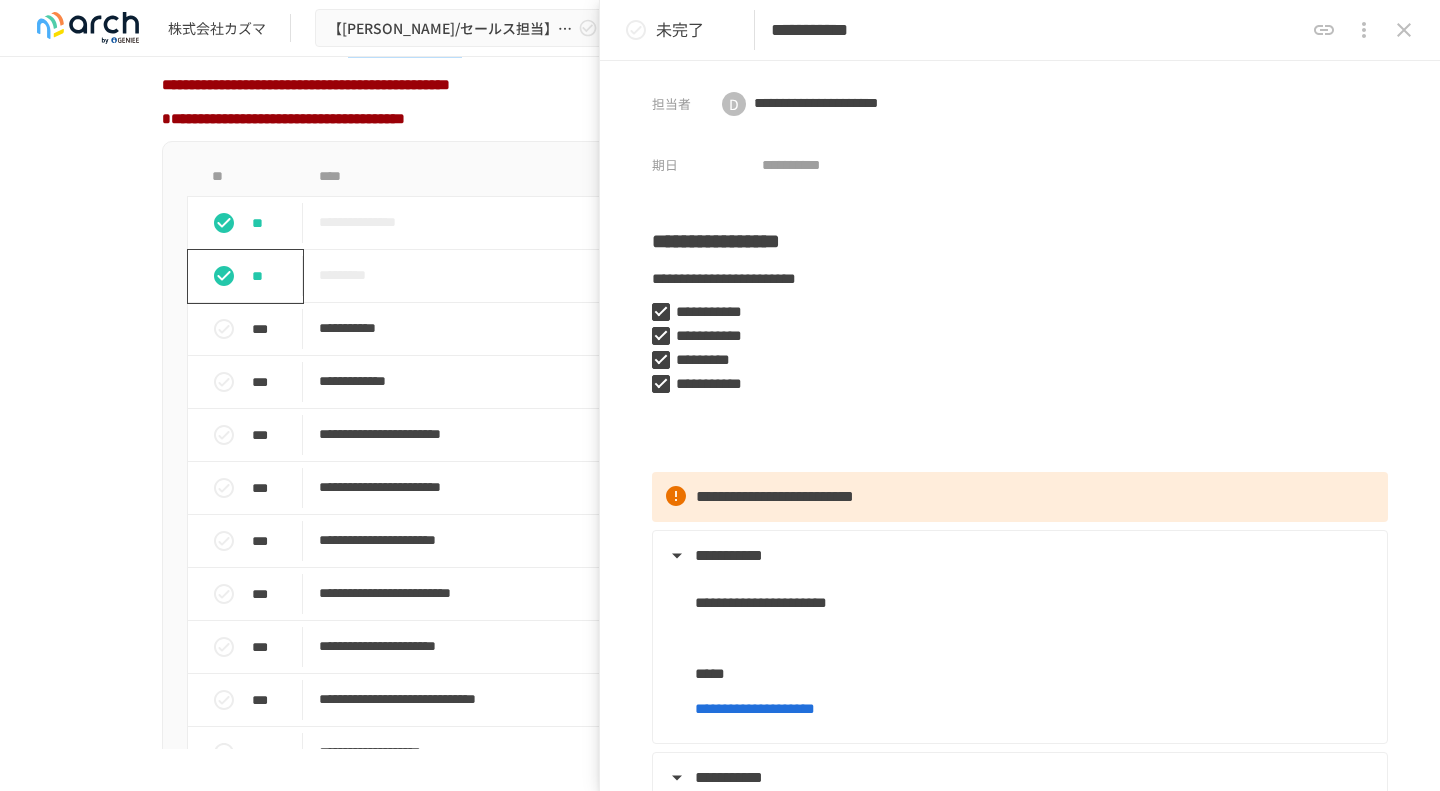 click 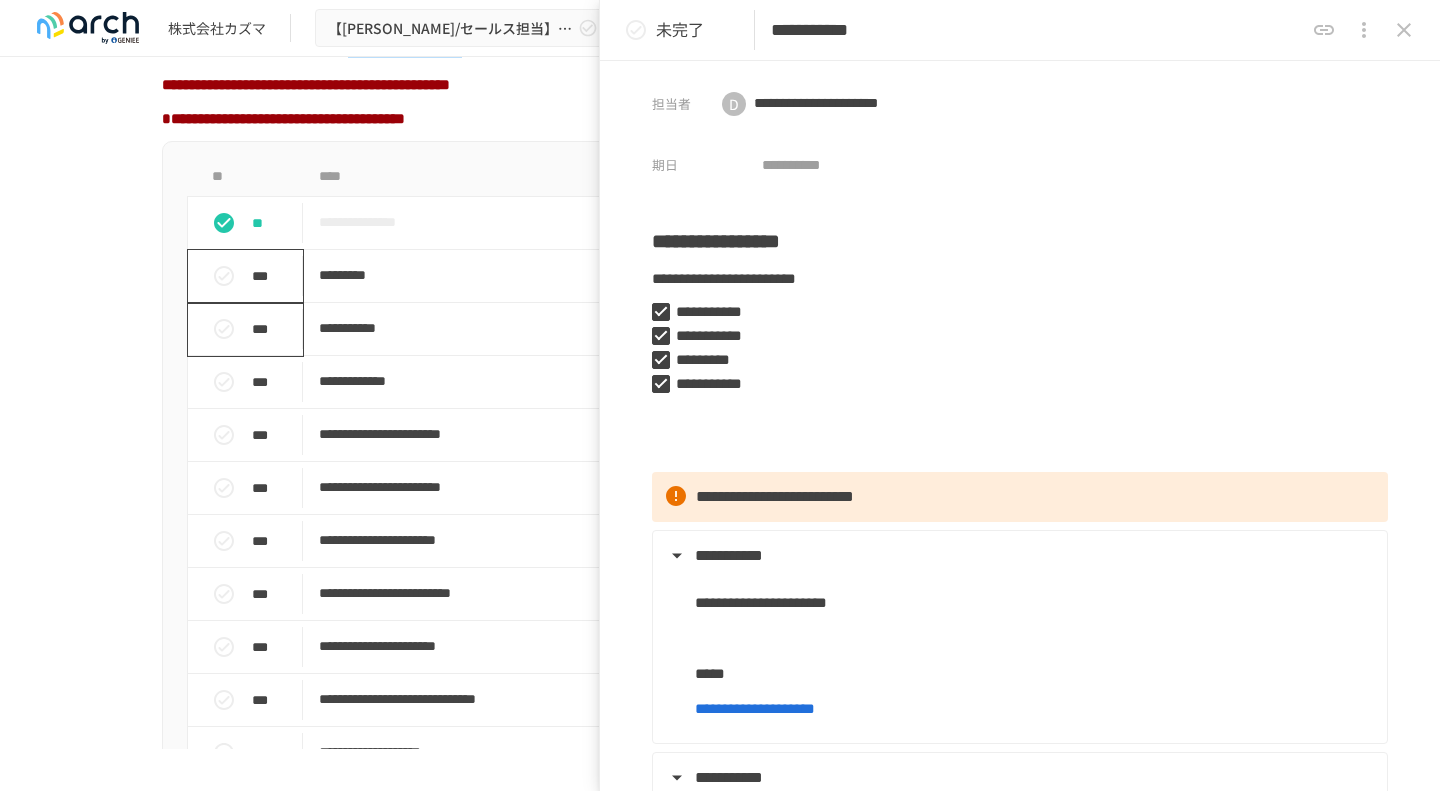 click 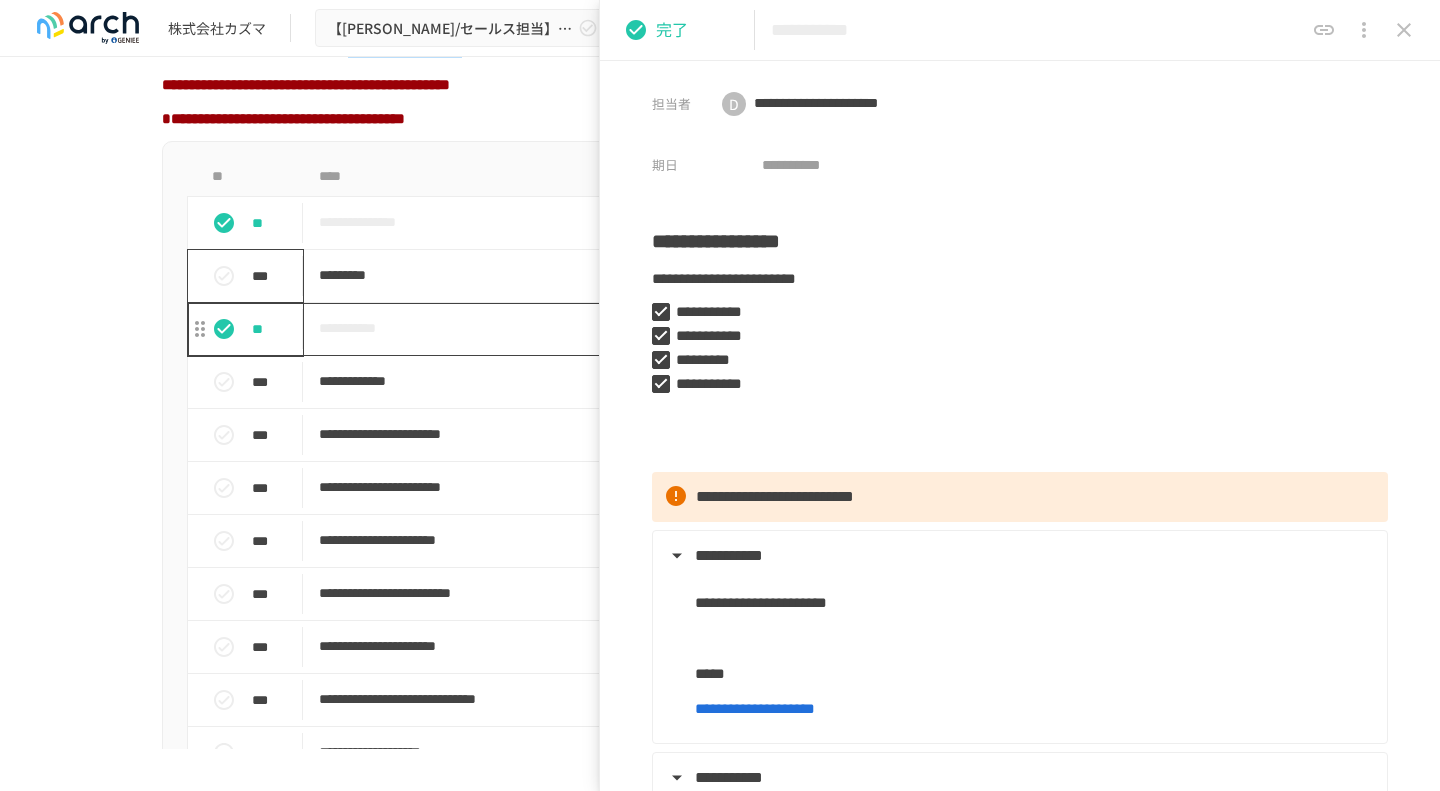 click on "**********" at bounding box center (678, 328) 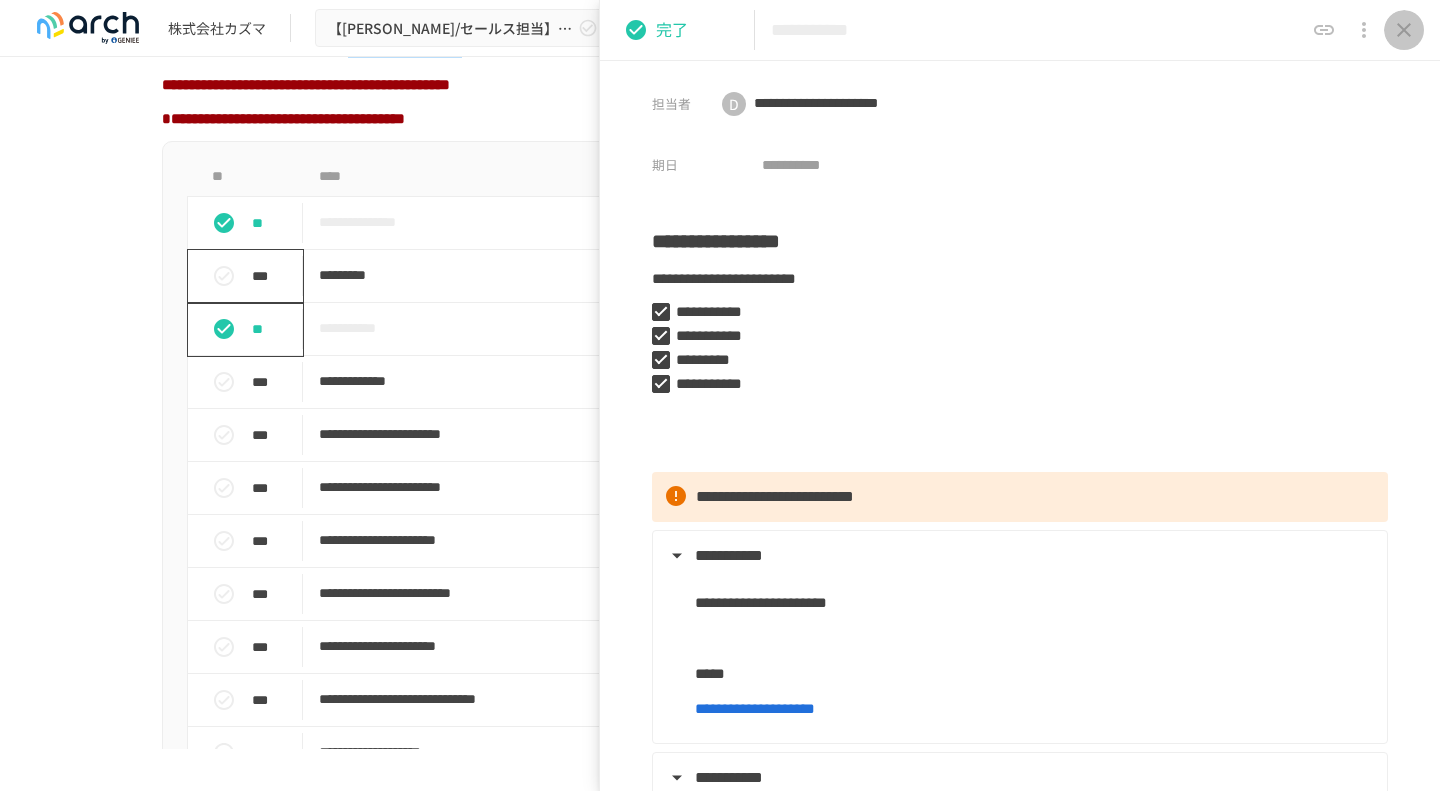 click 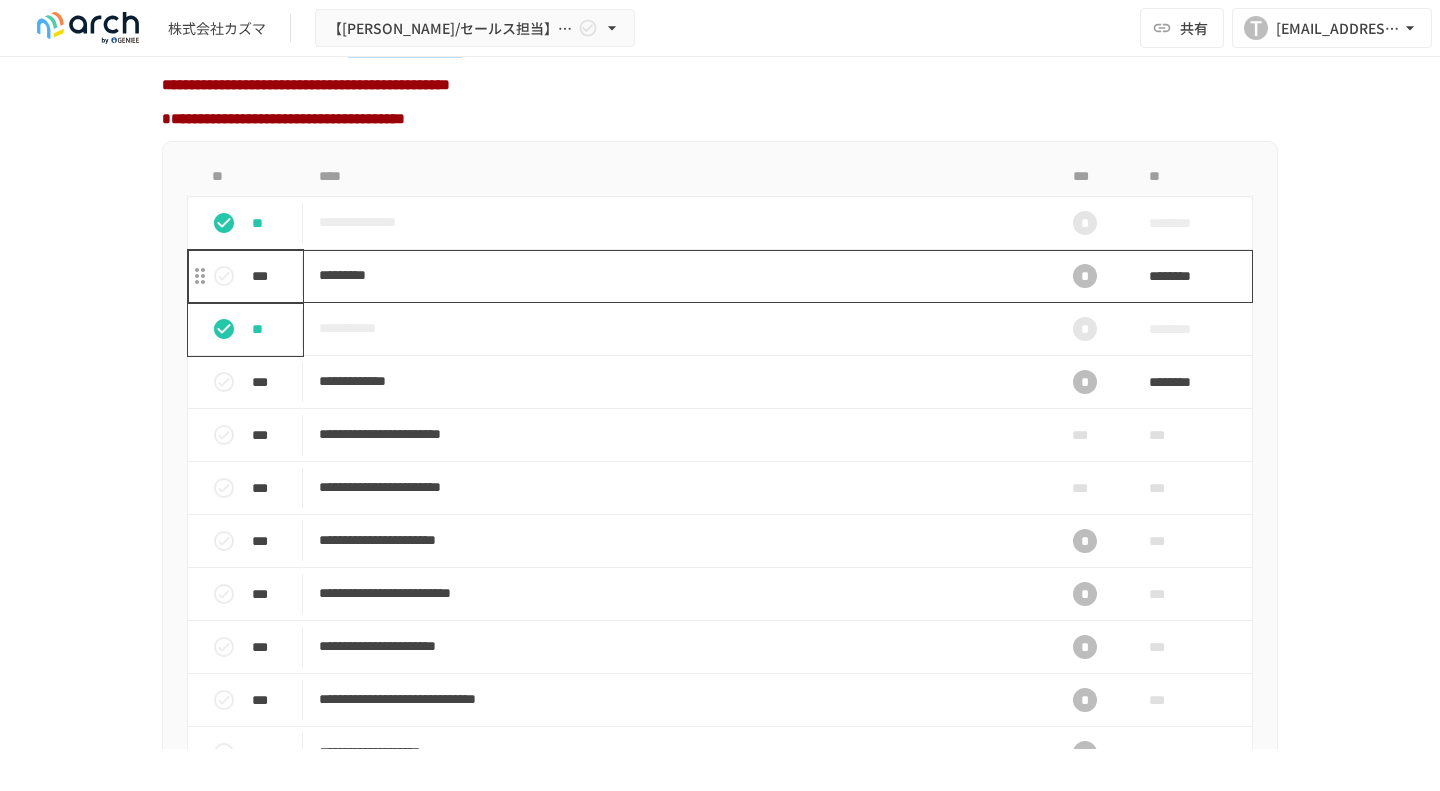 click on "*********" at bounding box center (678, 275) 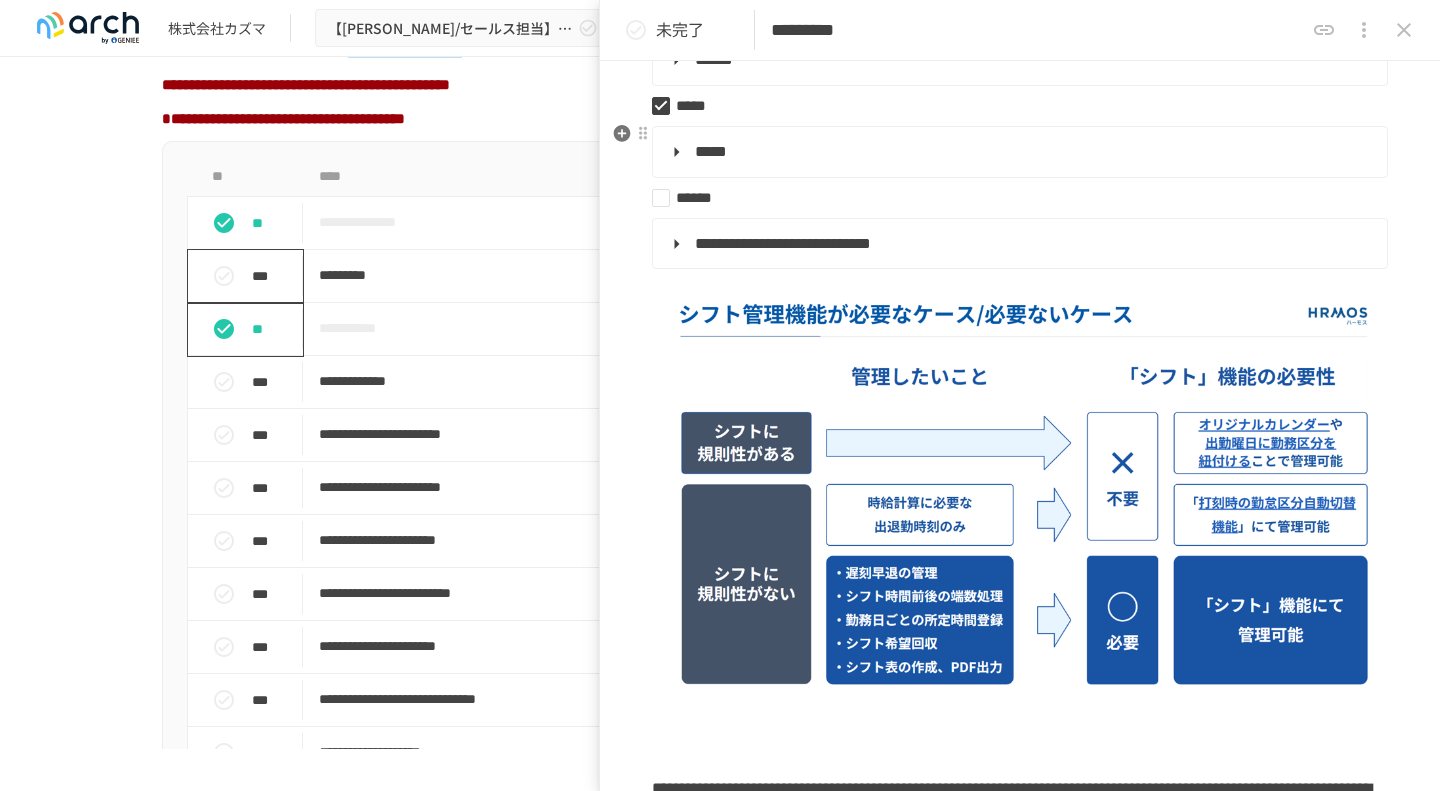 scroll, scrollTop: 1400, scrollLeft: 0, axis: vertical 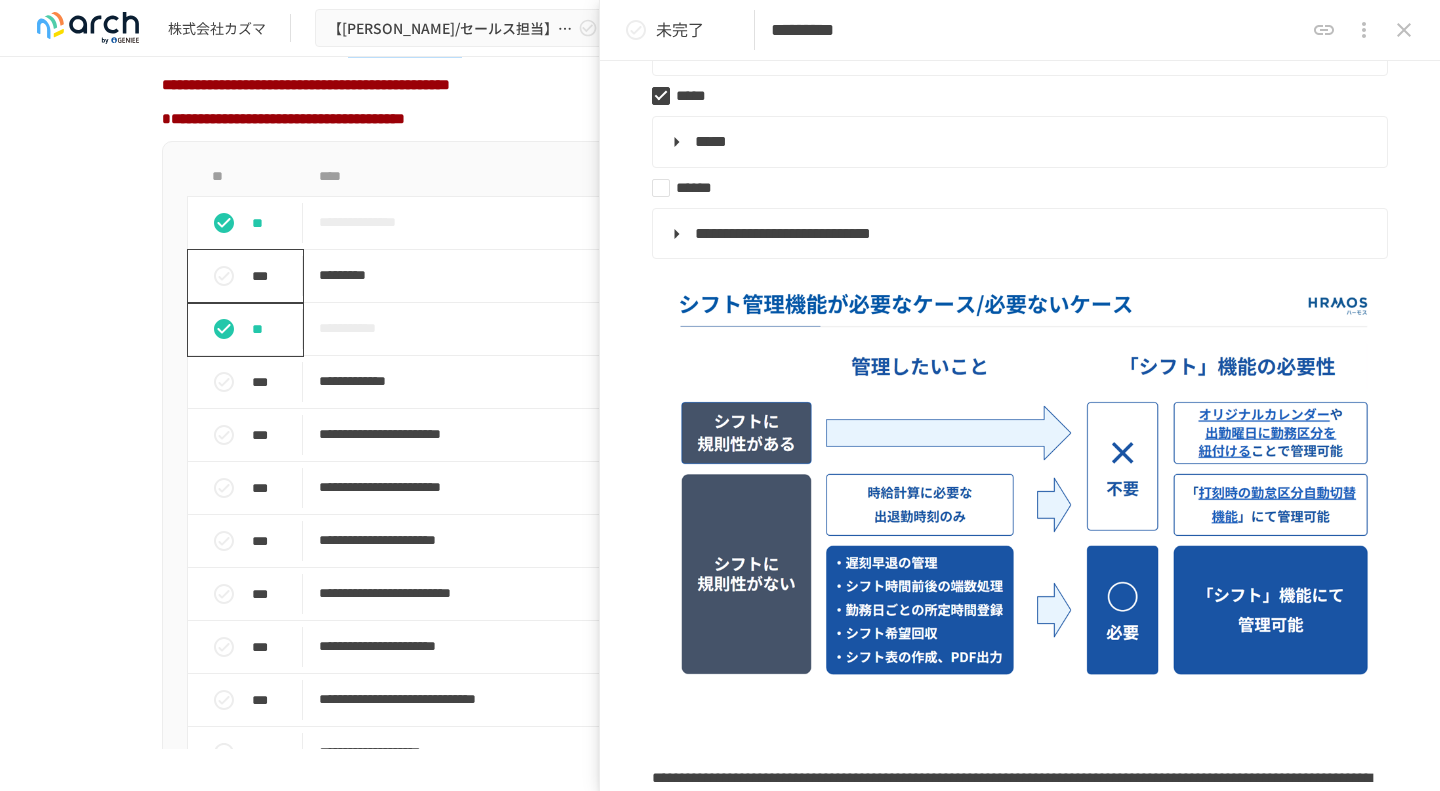 click 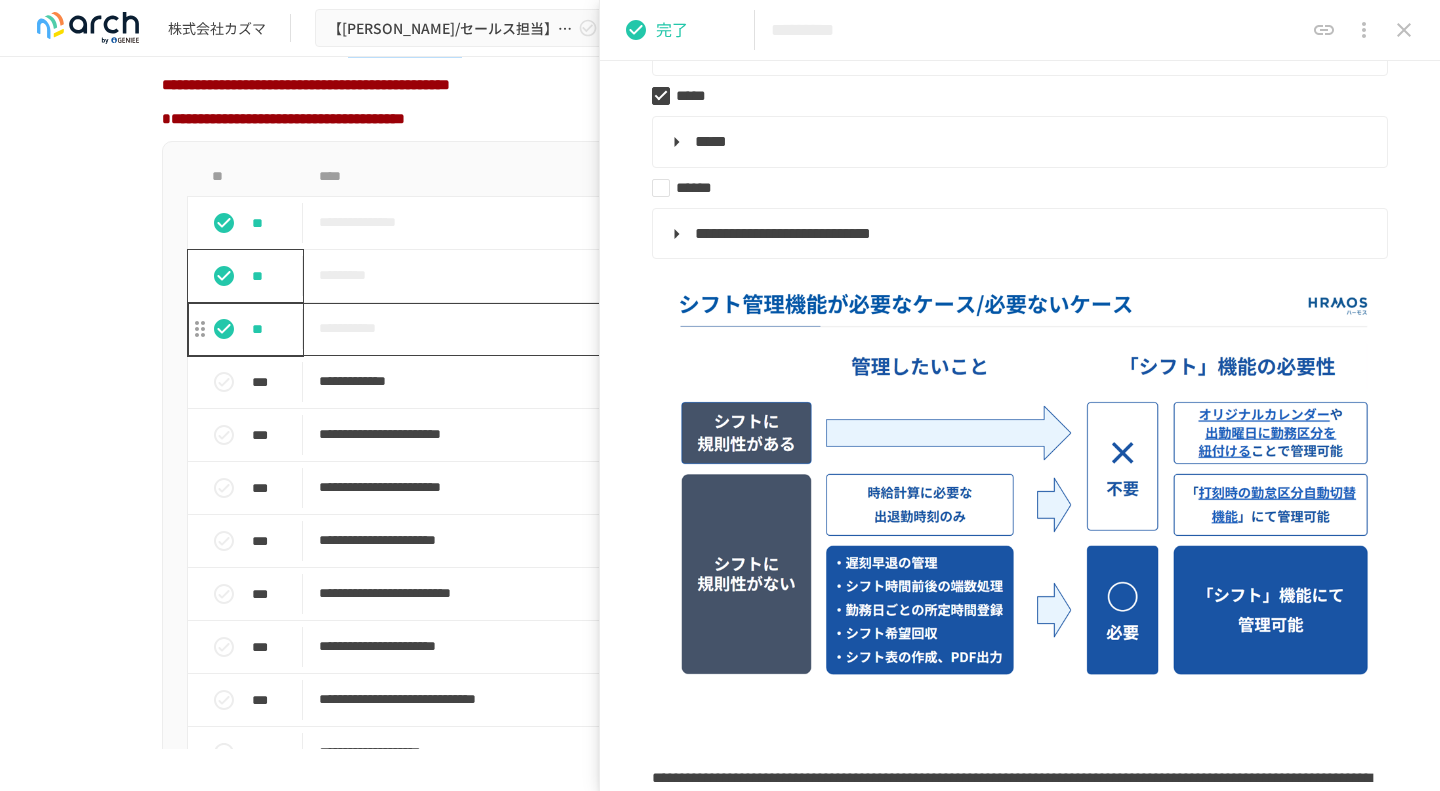 click on "**********" at bounding box center (678, 328) 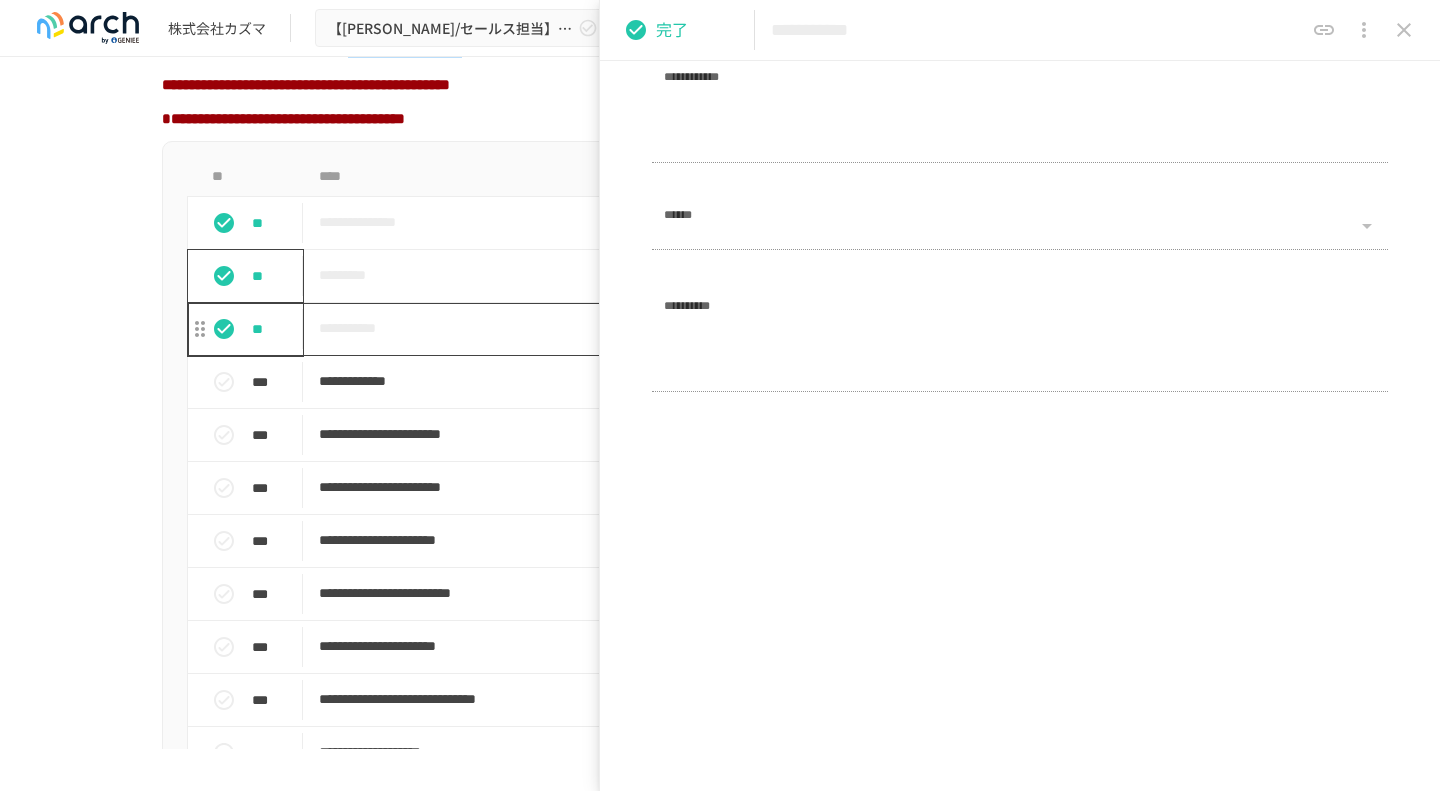 scroll, scrollTop: 623, scrollLeft: 0, axis: vertical 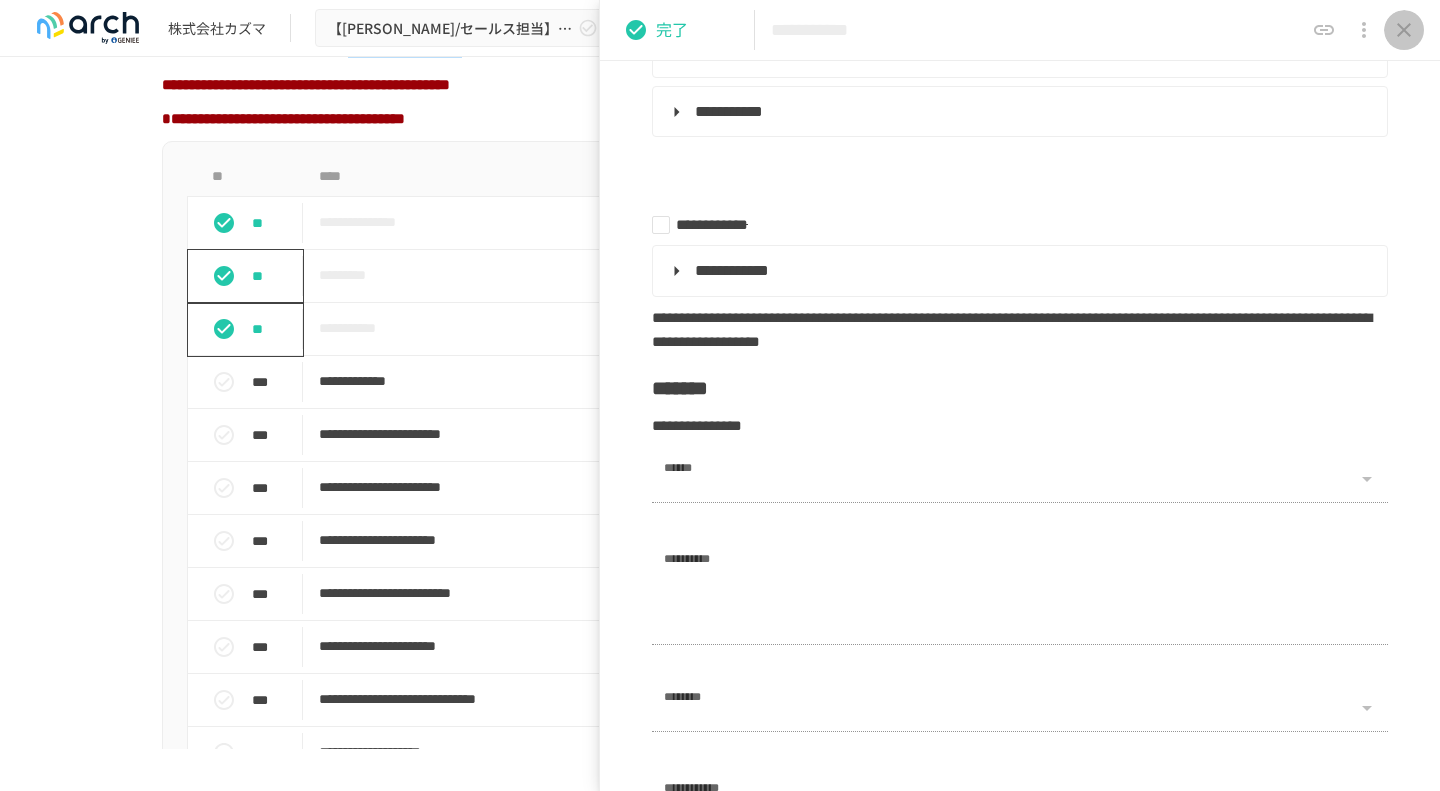 click 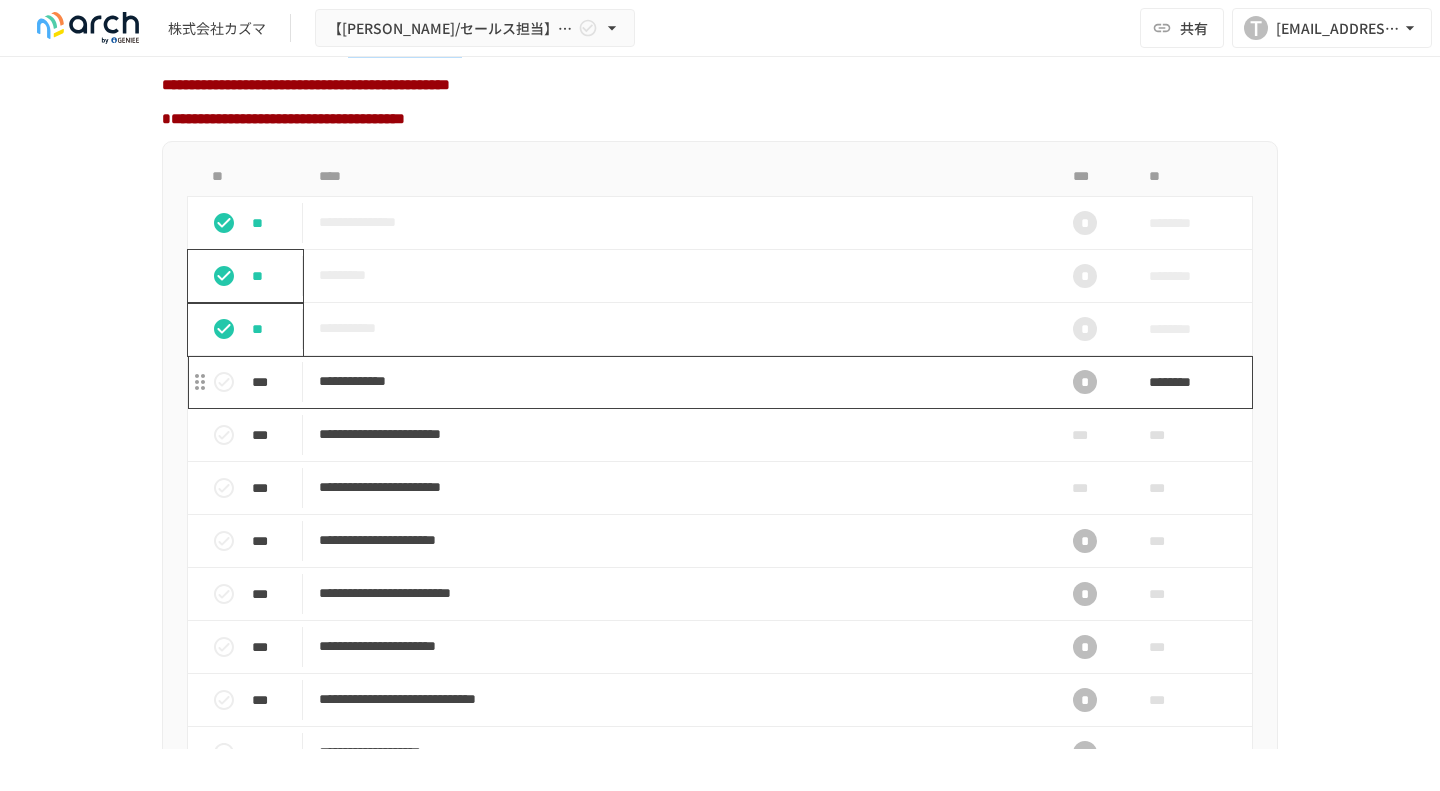 click on "**********" at bounding box center [678, 381] 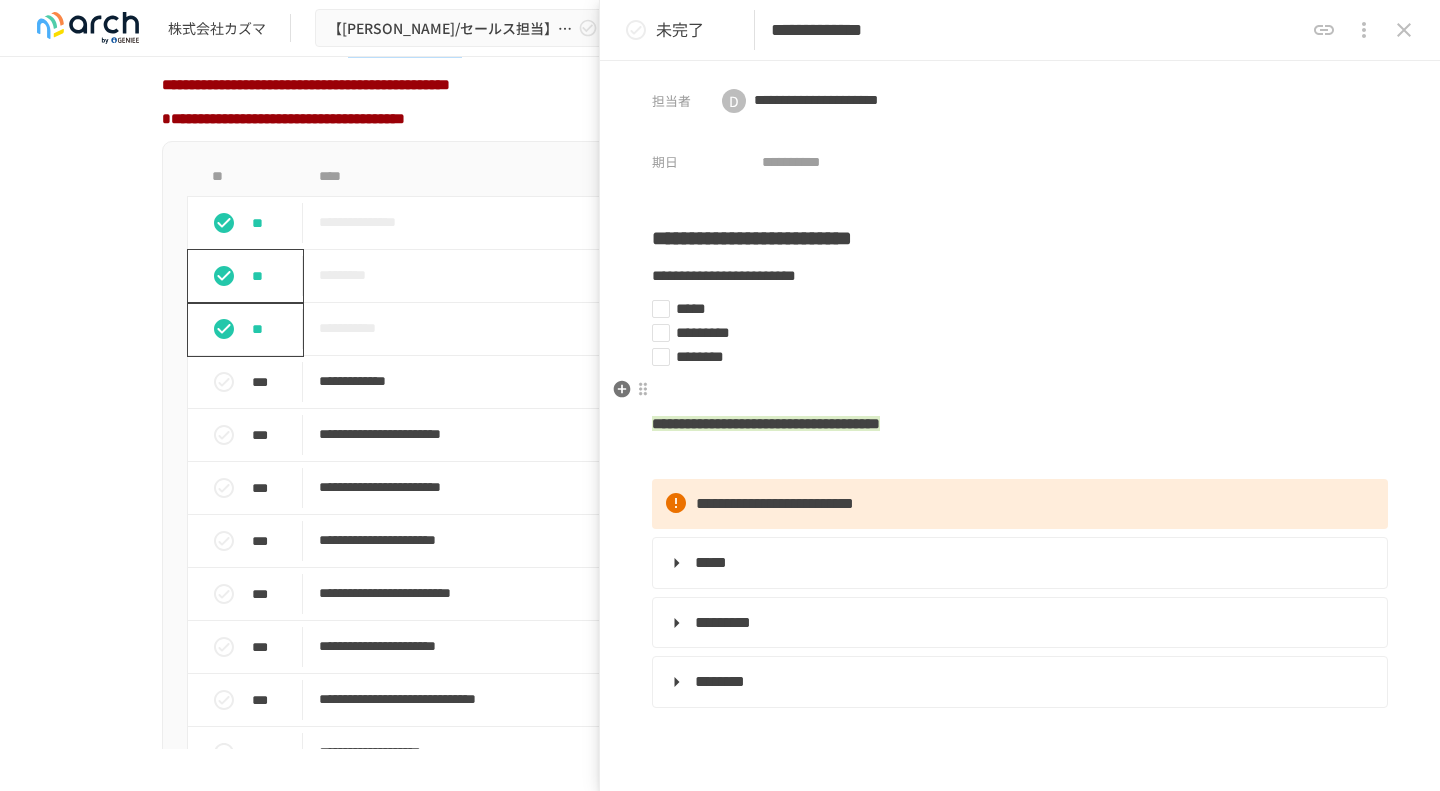 scroll, scrollTop: 0, scrollLeft: 0, axis: both 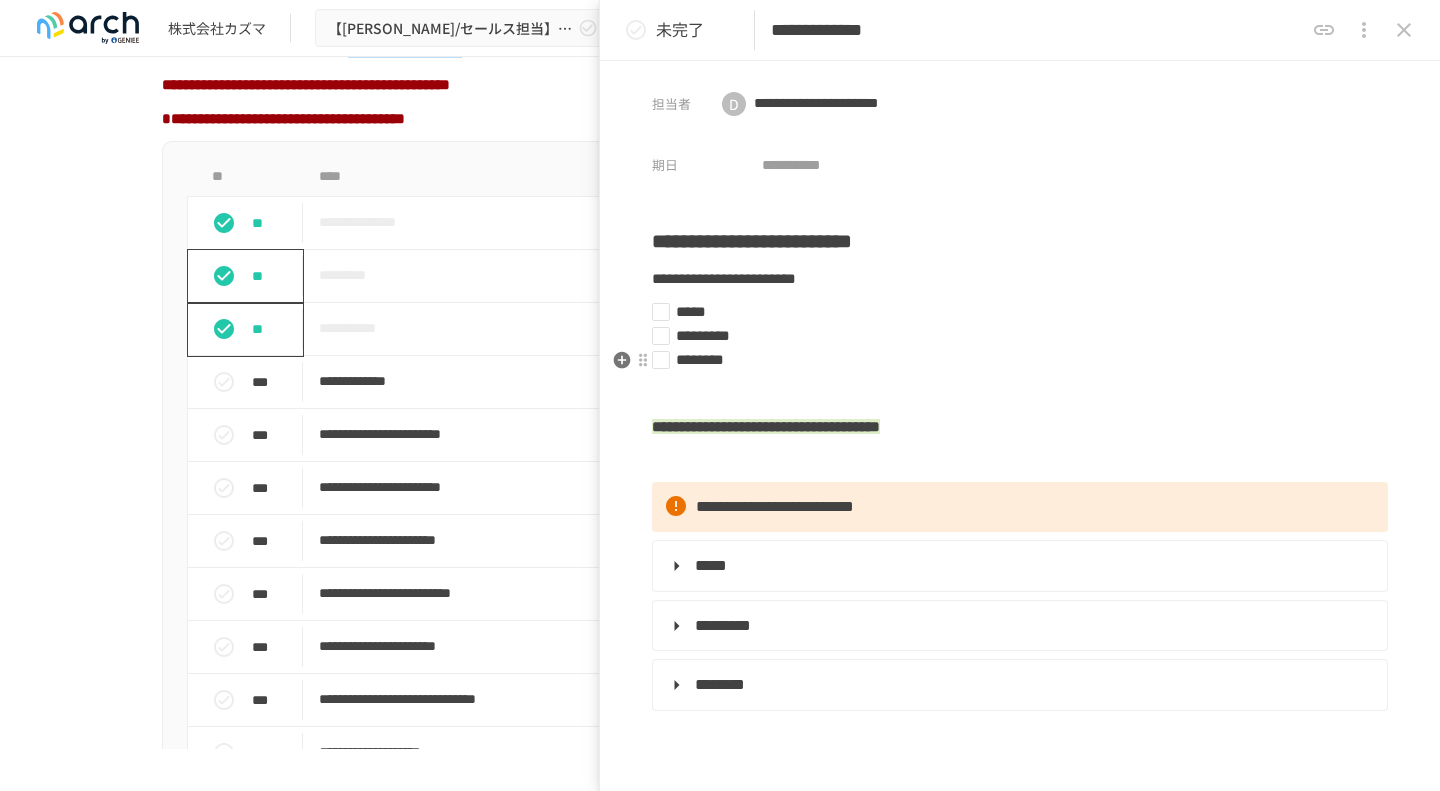 click on "********" at bounding box center (1012, 360) 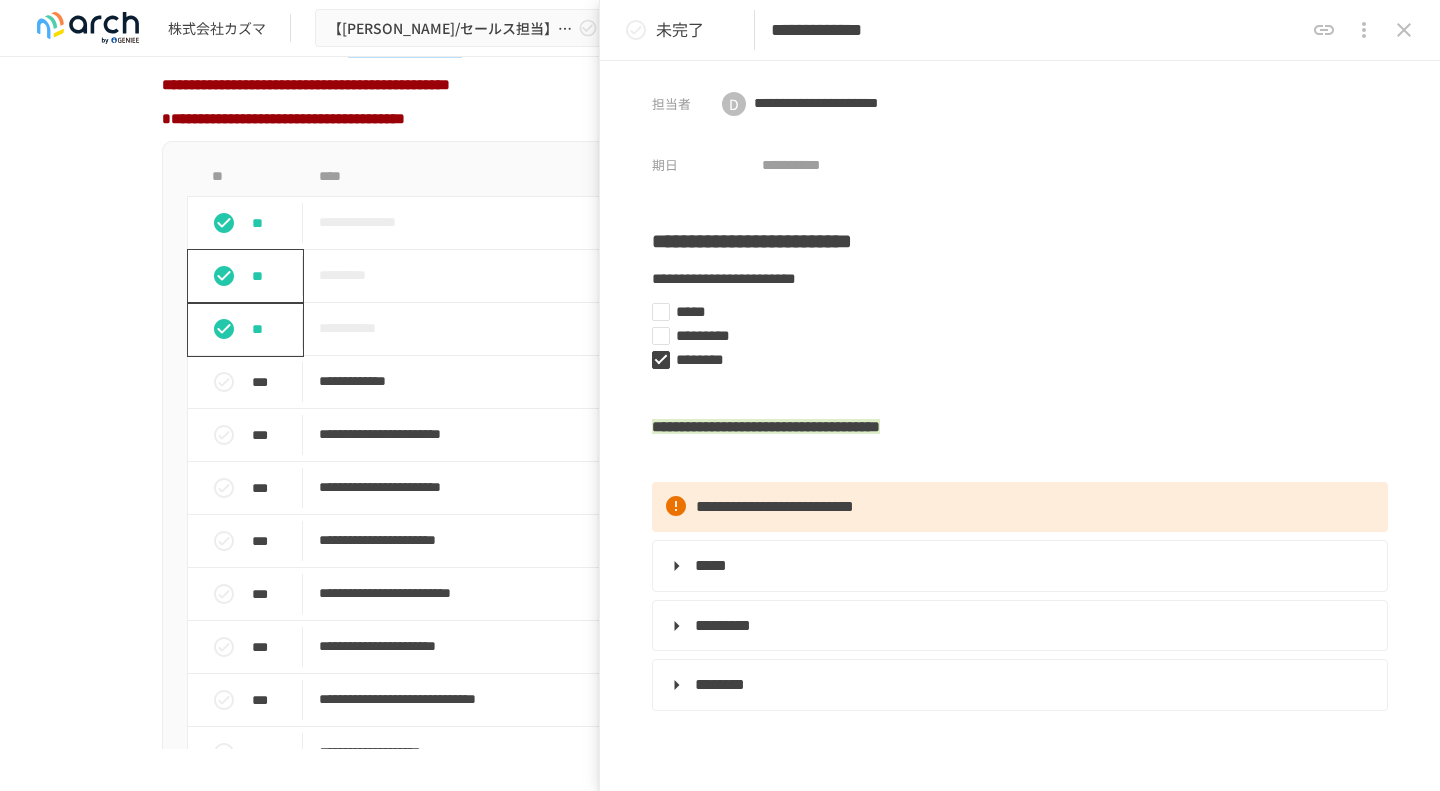 click on "********" at bounding box center (1012, 360) 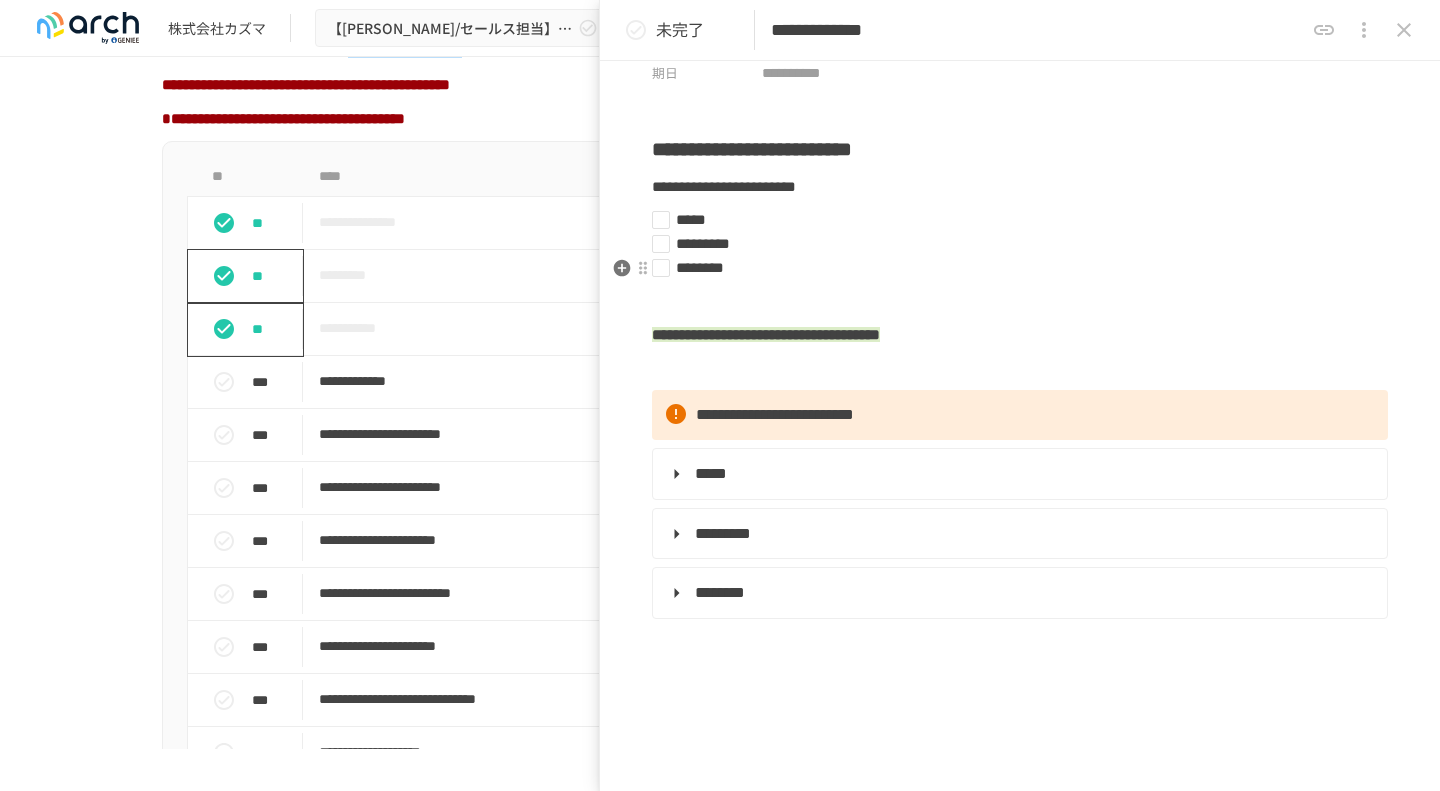 scroll, scrollTop: 100, scrollLeft: 0, axis: vertical 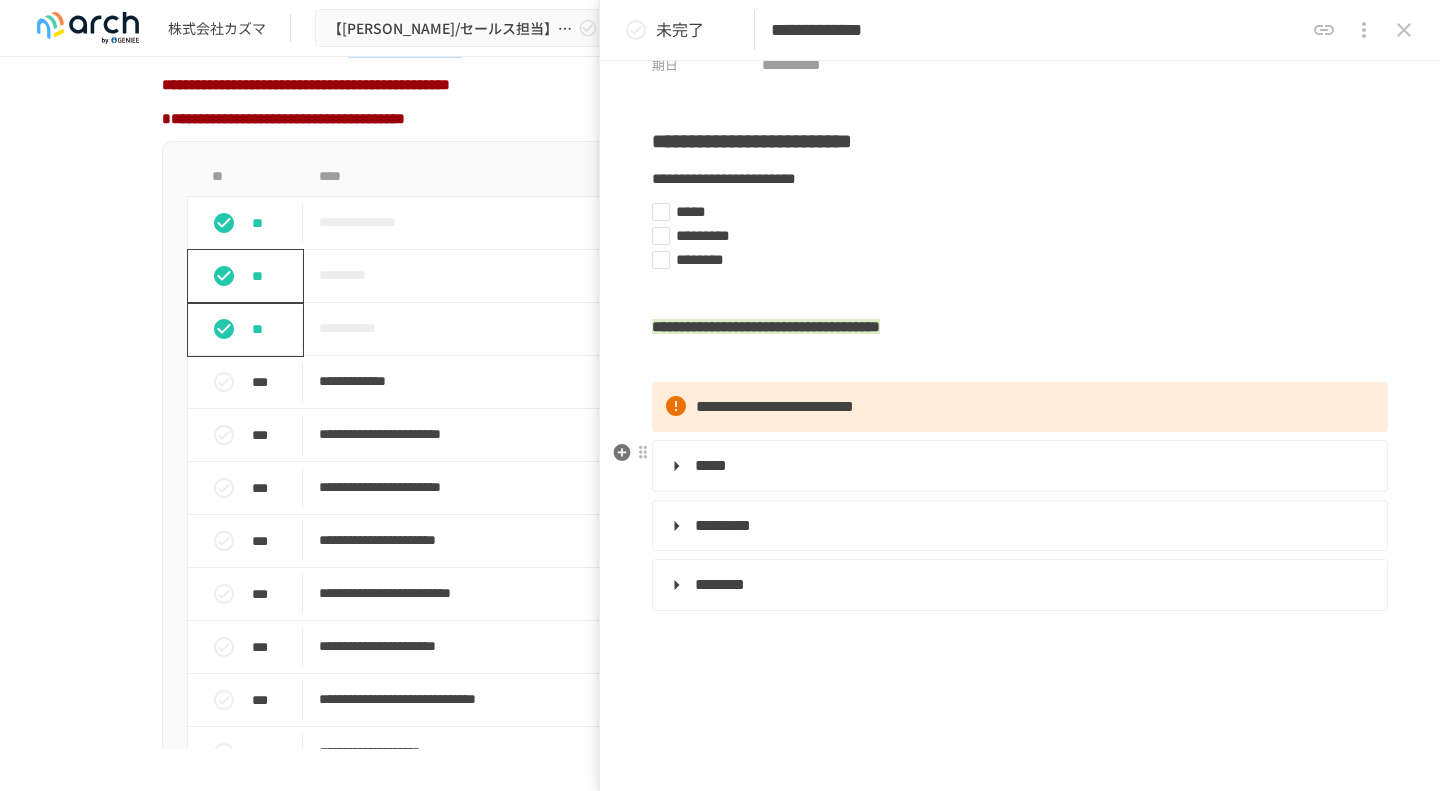 click on "*****" at bounding box center (1018, 466) 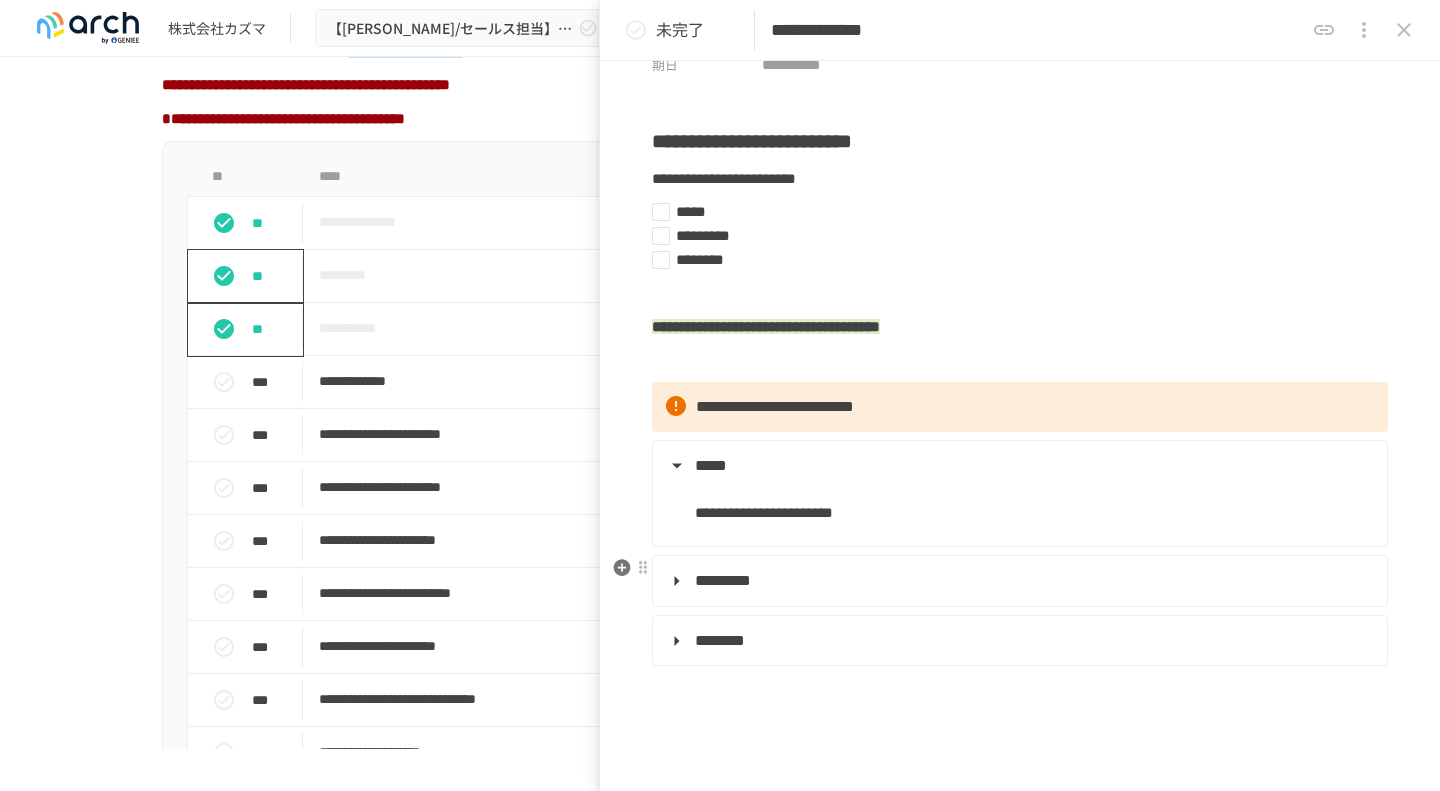 click on "*********" at bounding box center (1018, 581) 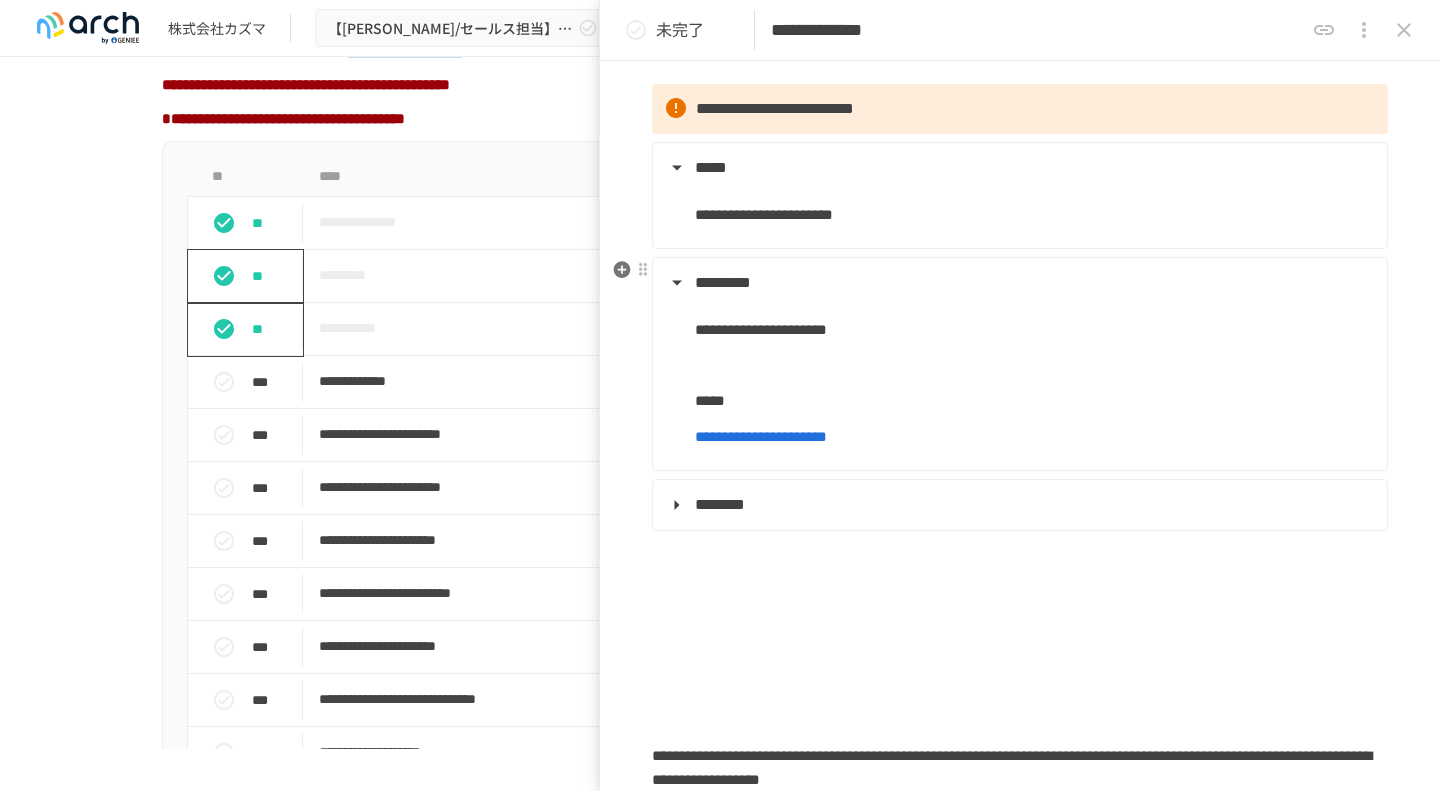 scroll, scrollTop: 400, scrollLeft: 0, axis: vertical 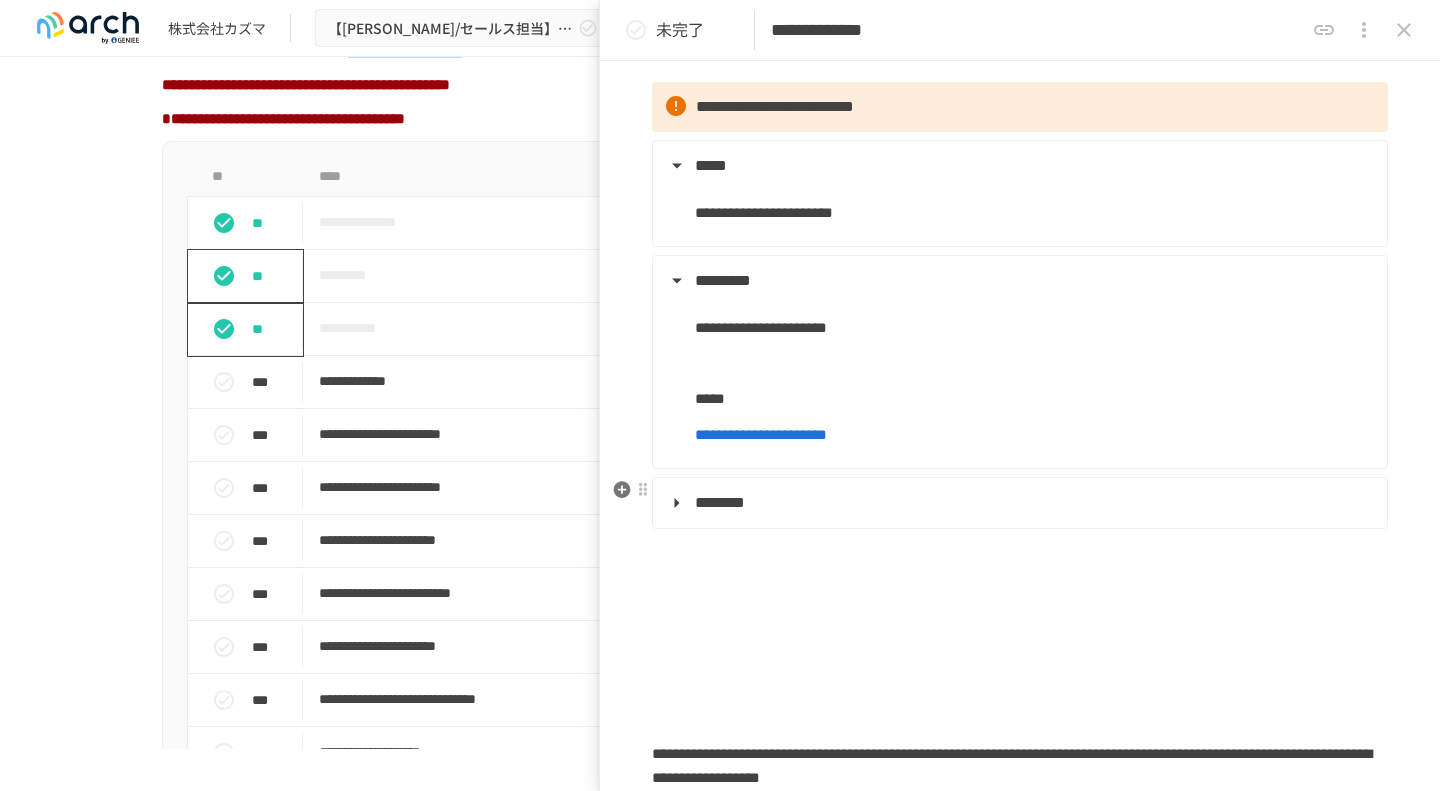 click on "********" at bounding box center (1018, 503) 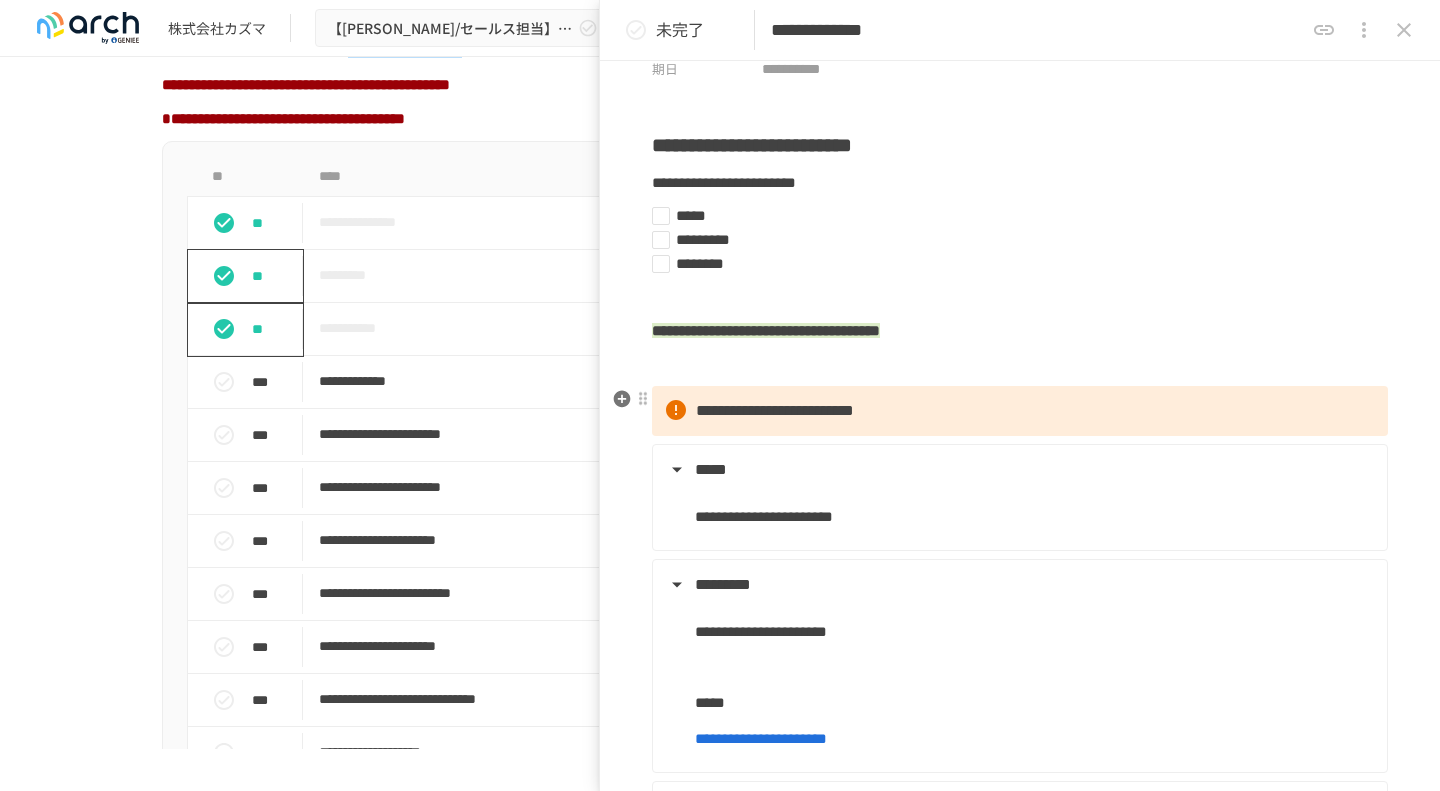 scroll, scrollTop: 100, scrollLeft: 0, axis: vertical 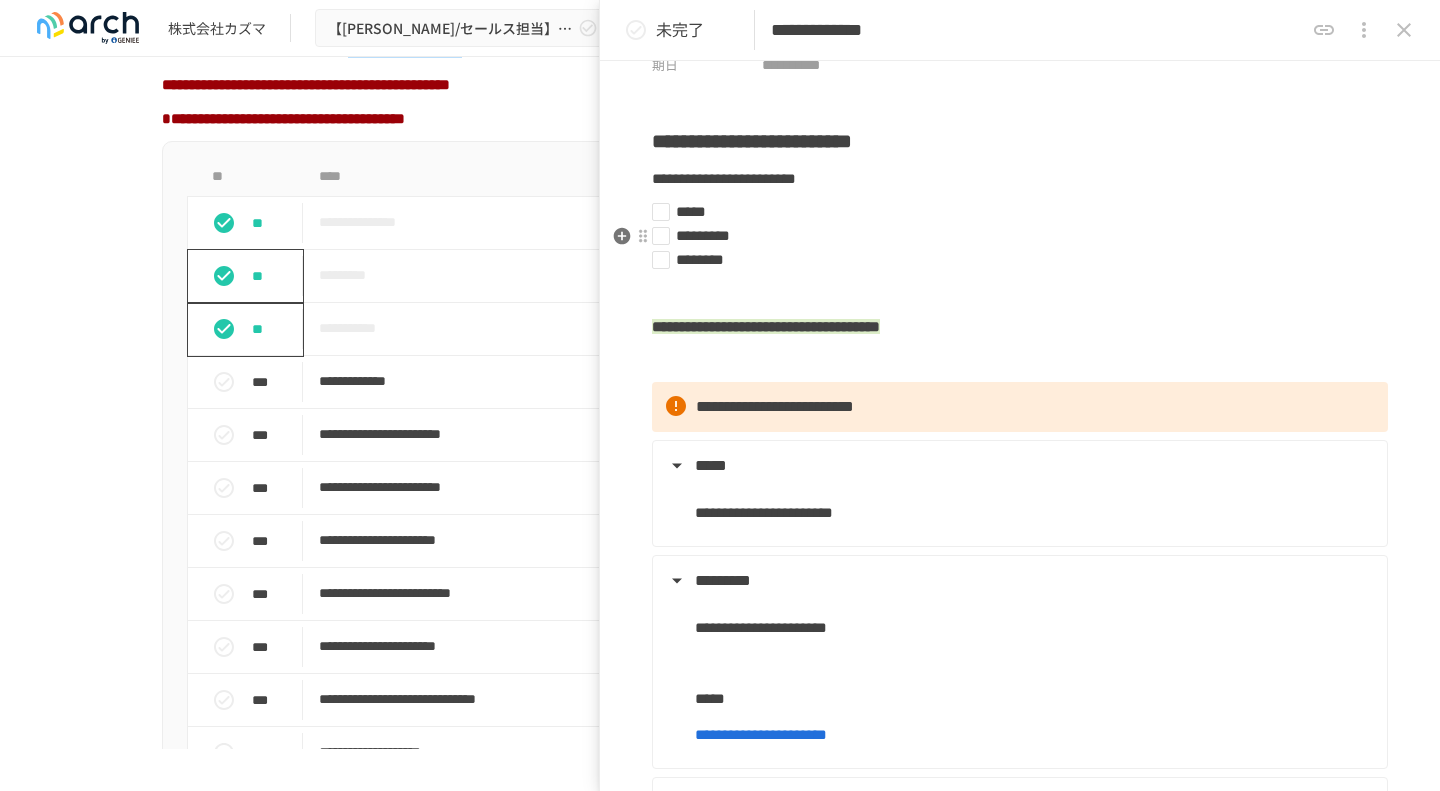 click on "*********" at bounding box center (1012, 236) 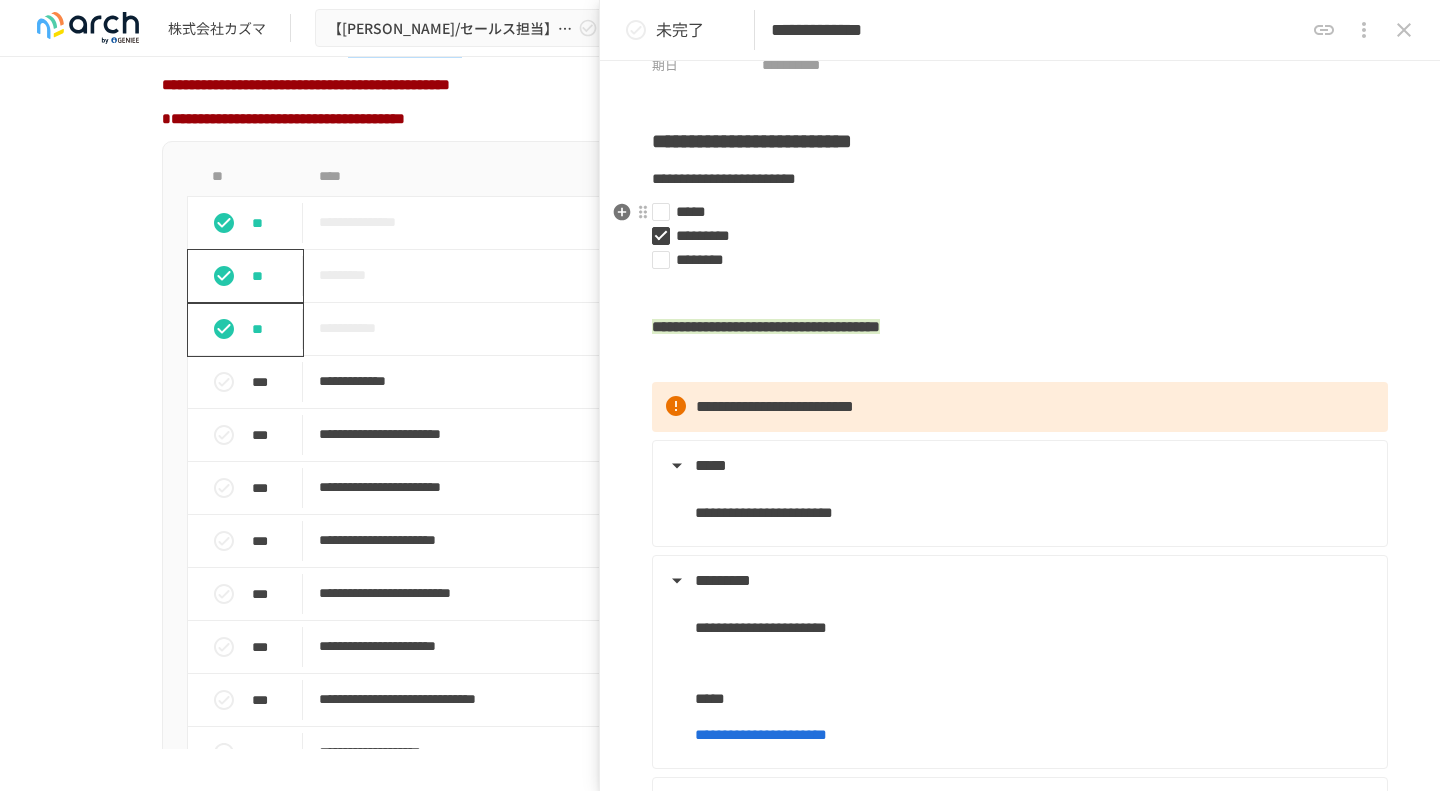 click on "*****" at bounding box center [1012, 212] 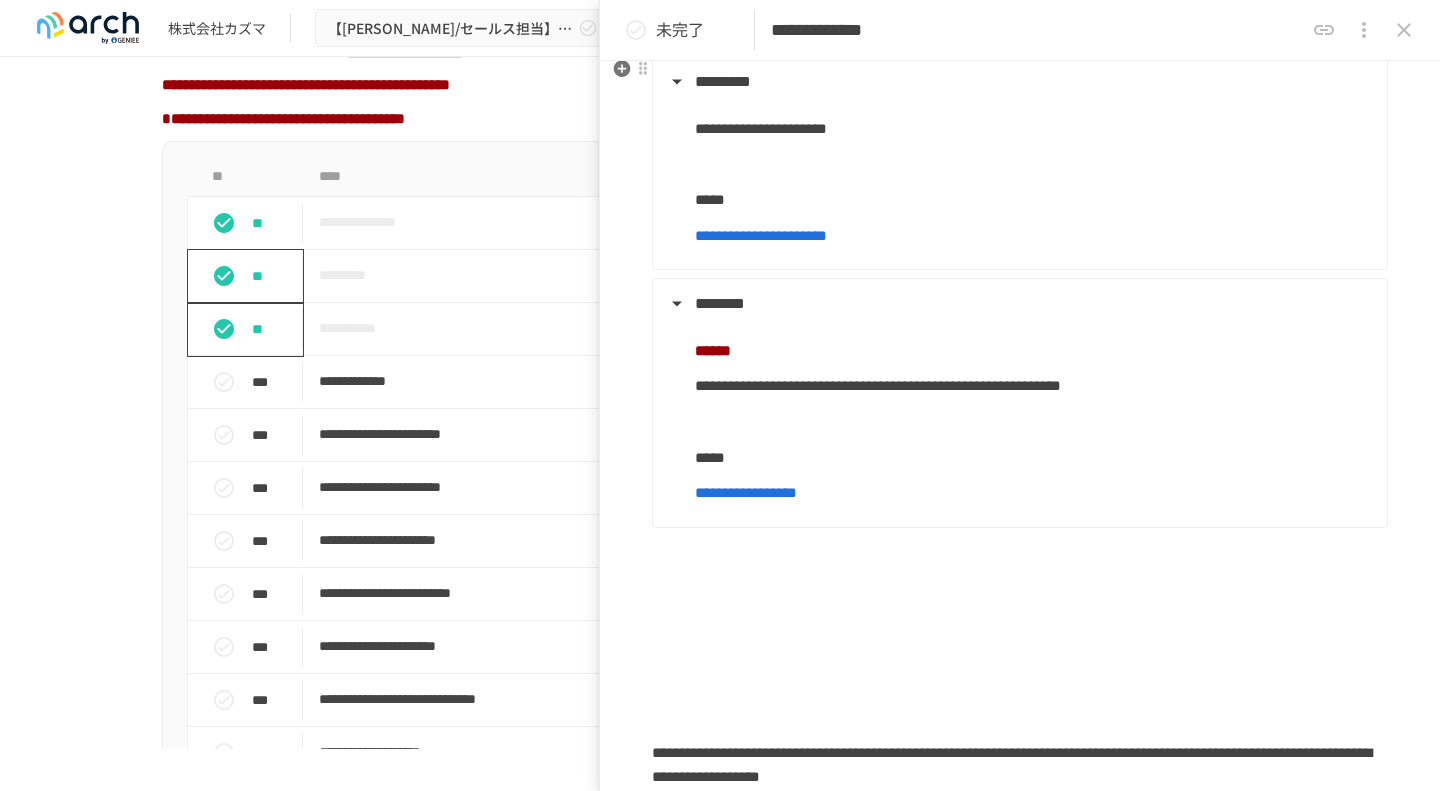 scroll, scrollTop: 600, scrollLeft: 0, axis: vertical 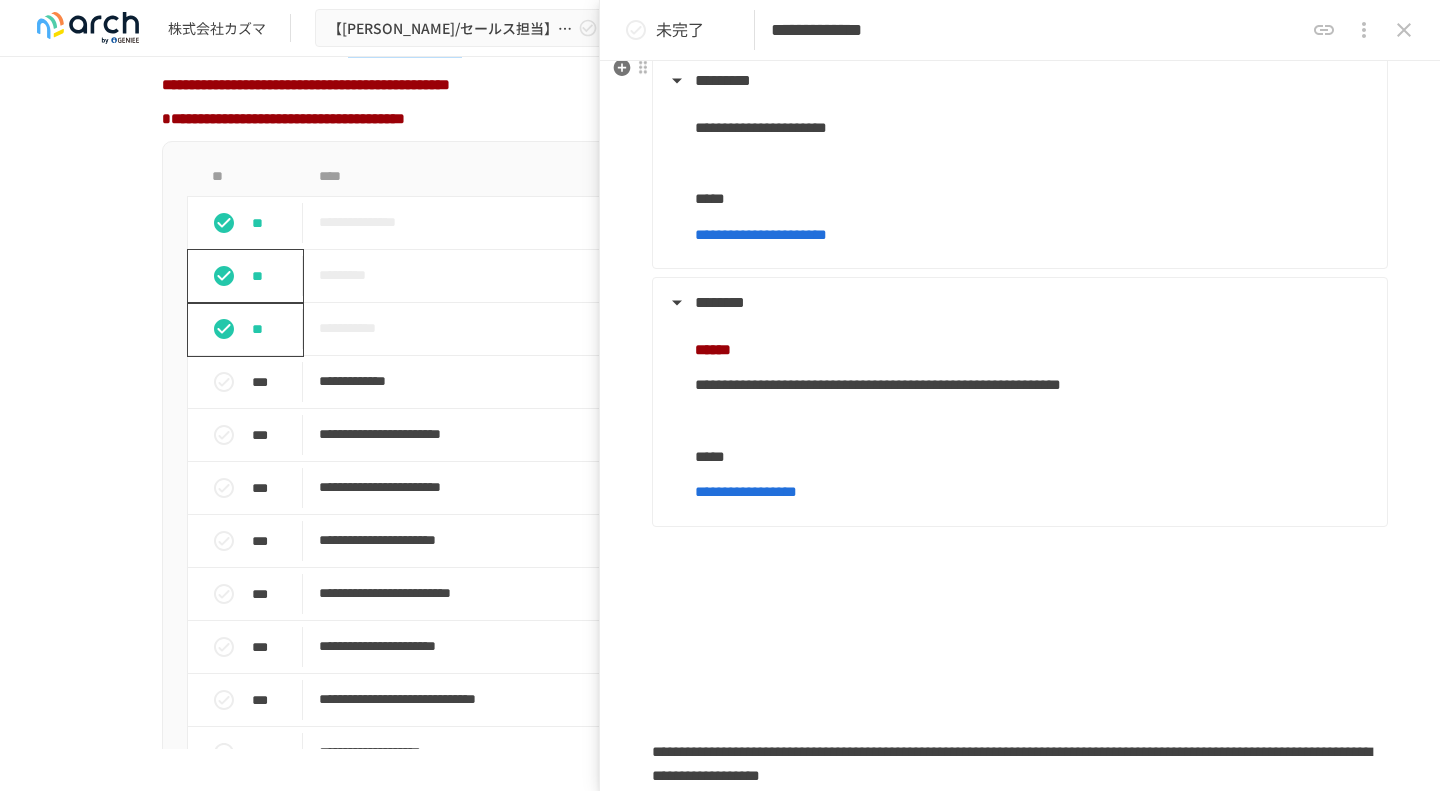 click on "**********" at bounding box center [1020, 396] 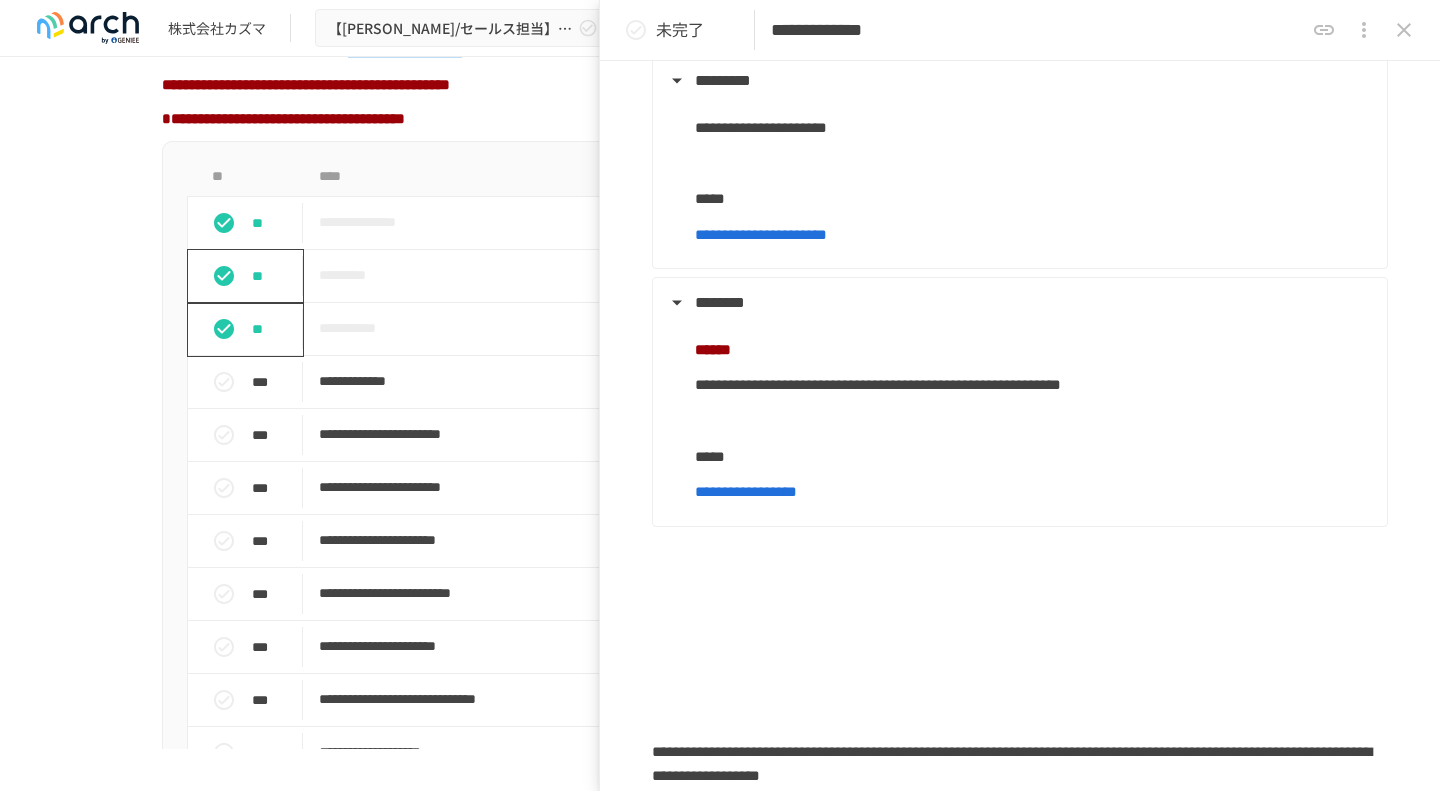 click 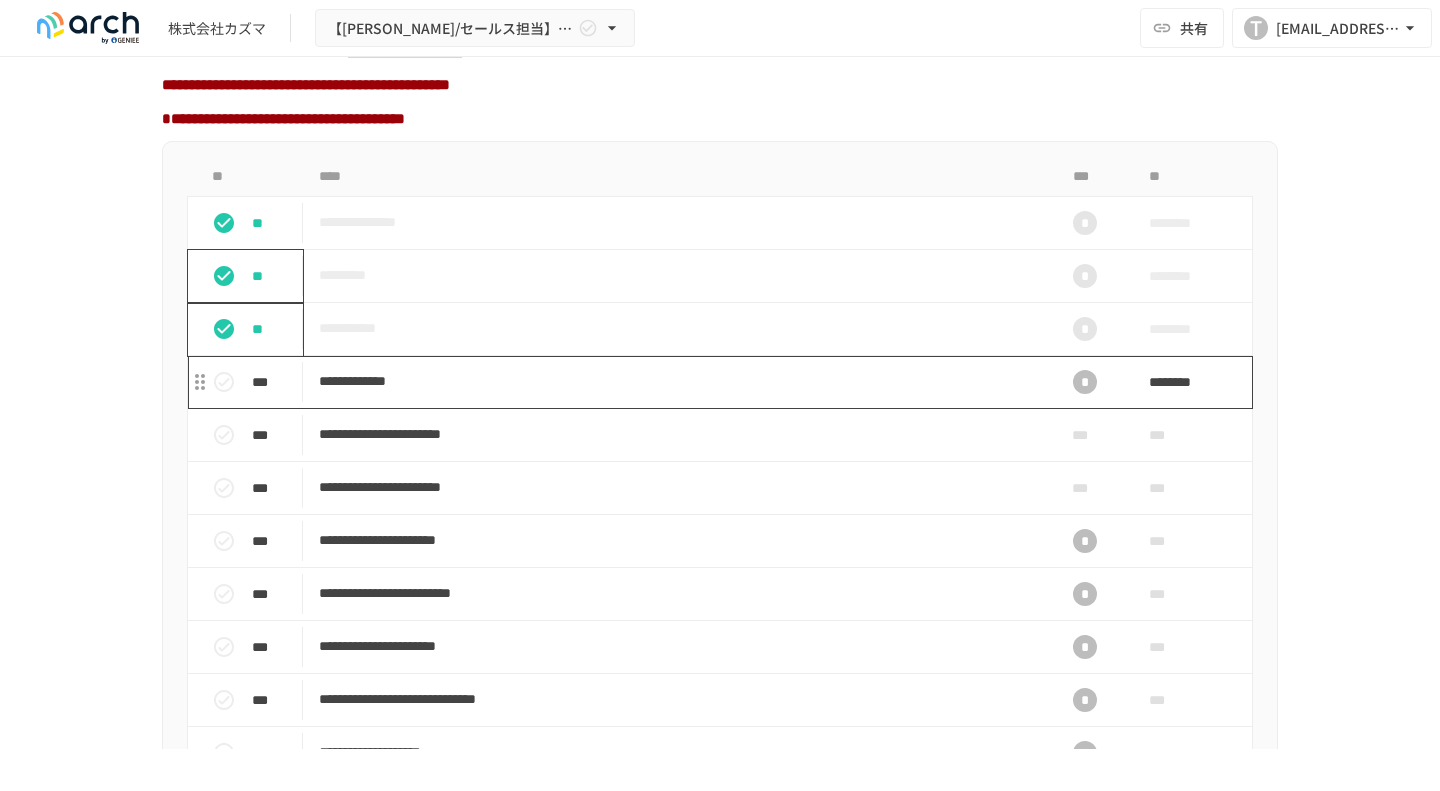 click on "**********" at bounding box center (678, 381) 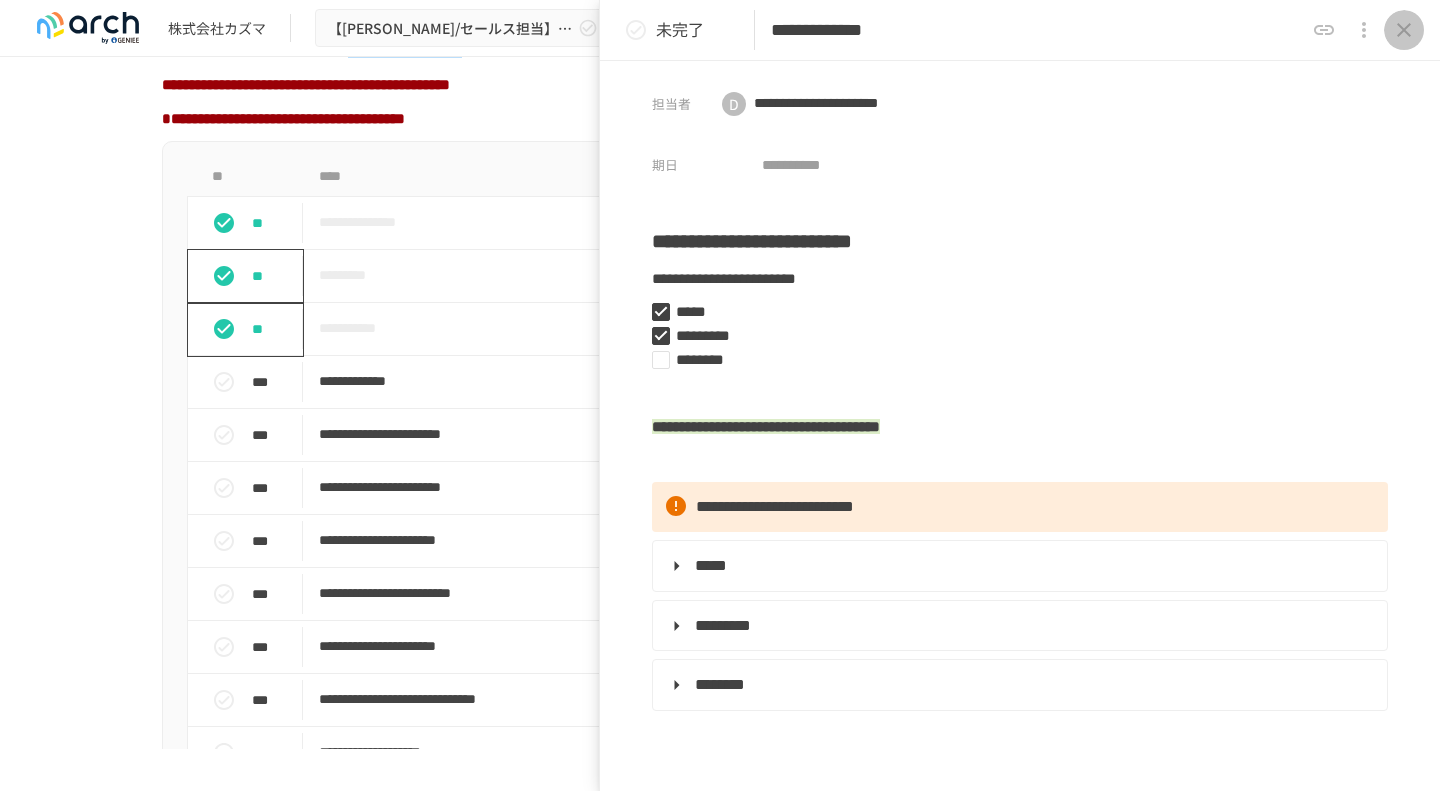 click 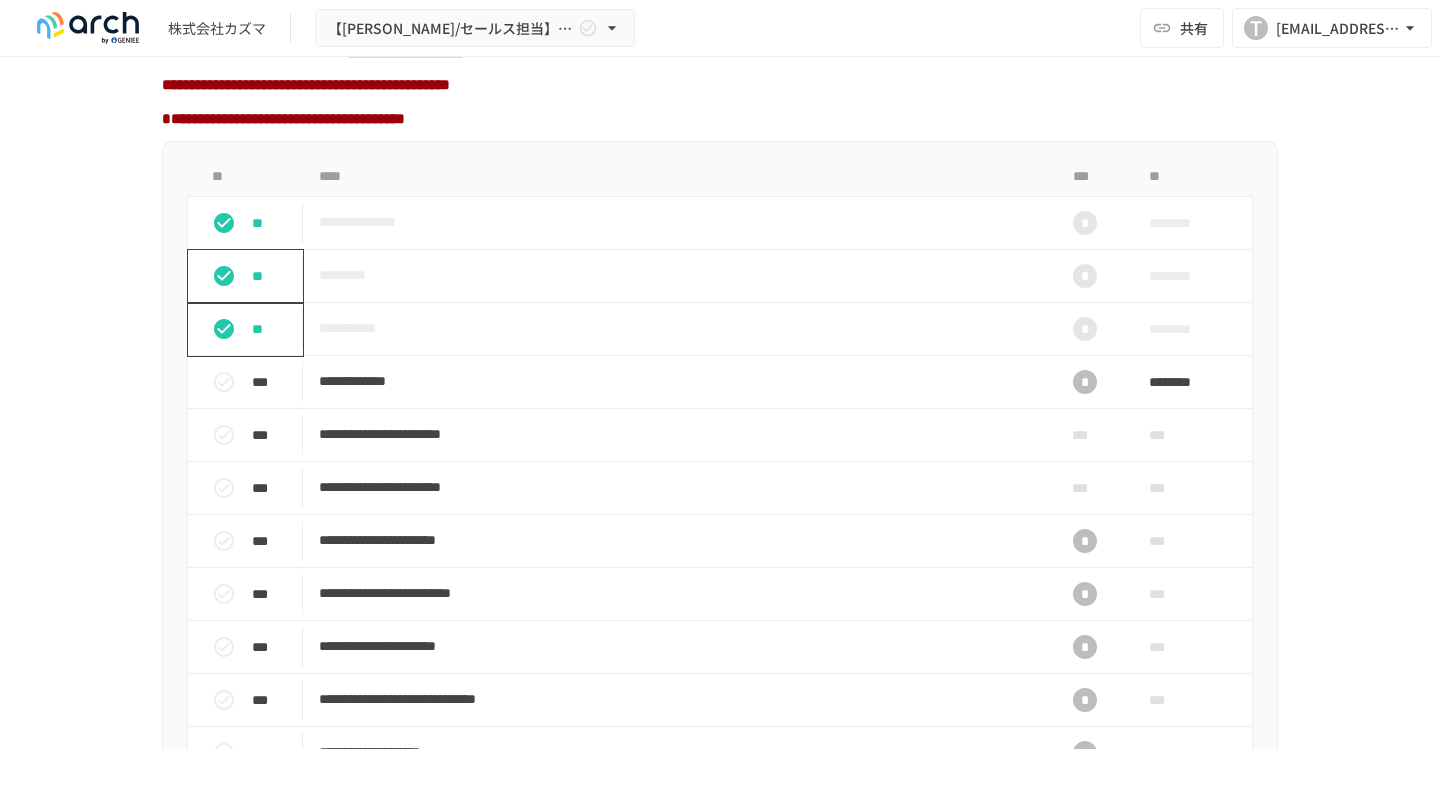 click on "**********" at bounding box center (720, 119) 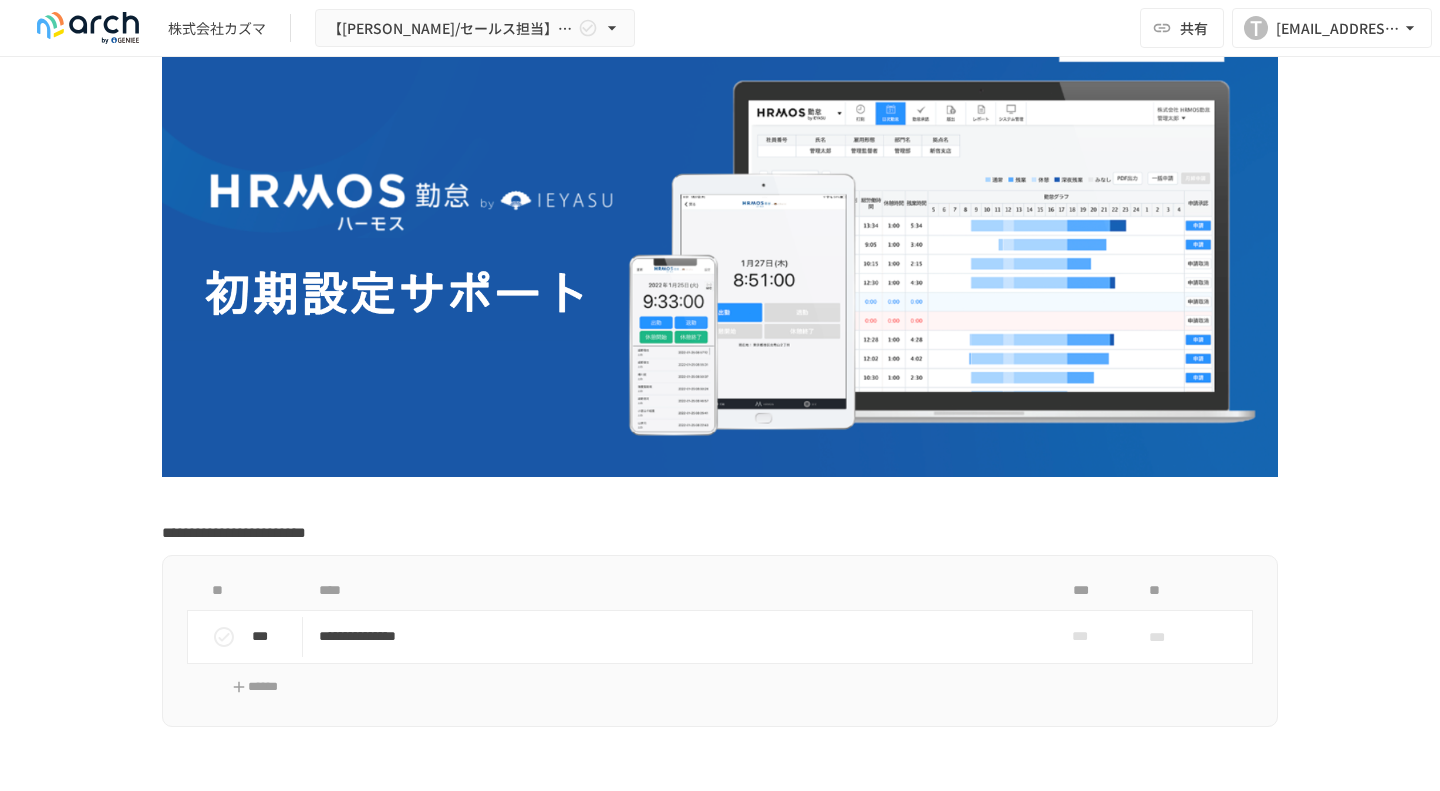 scroll, scrollTop: 0, scrollLeft: 0, axis: both 